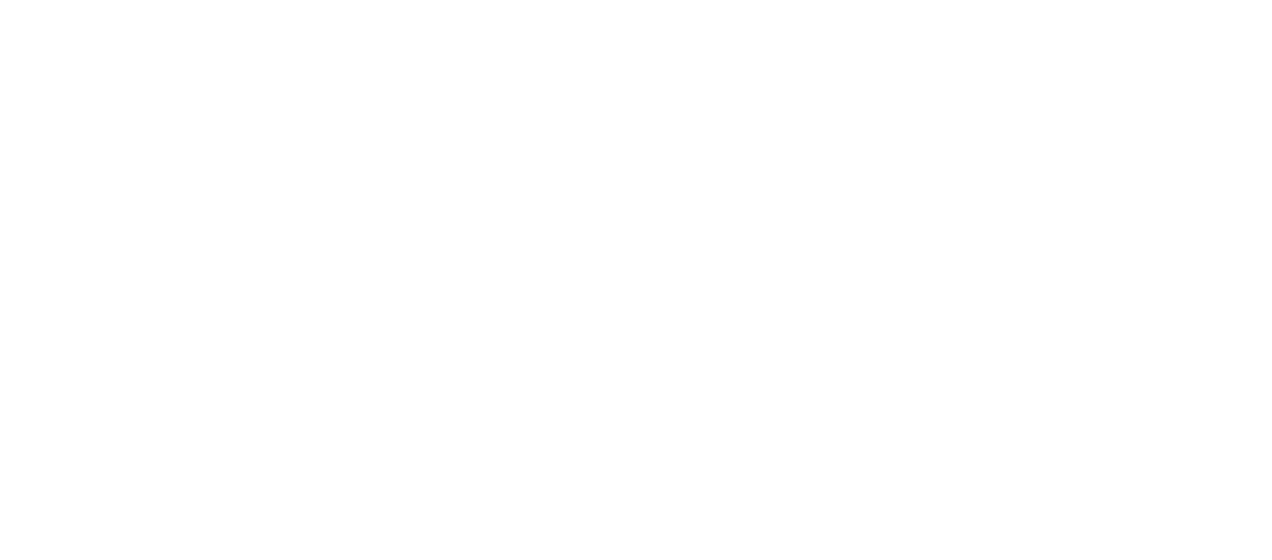 scroll, scrollTop: 0, scrollLeft: 0, axis: both 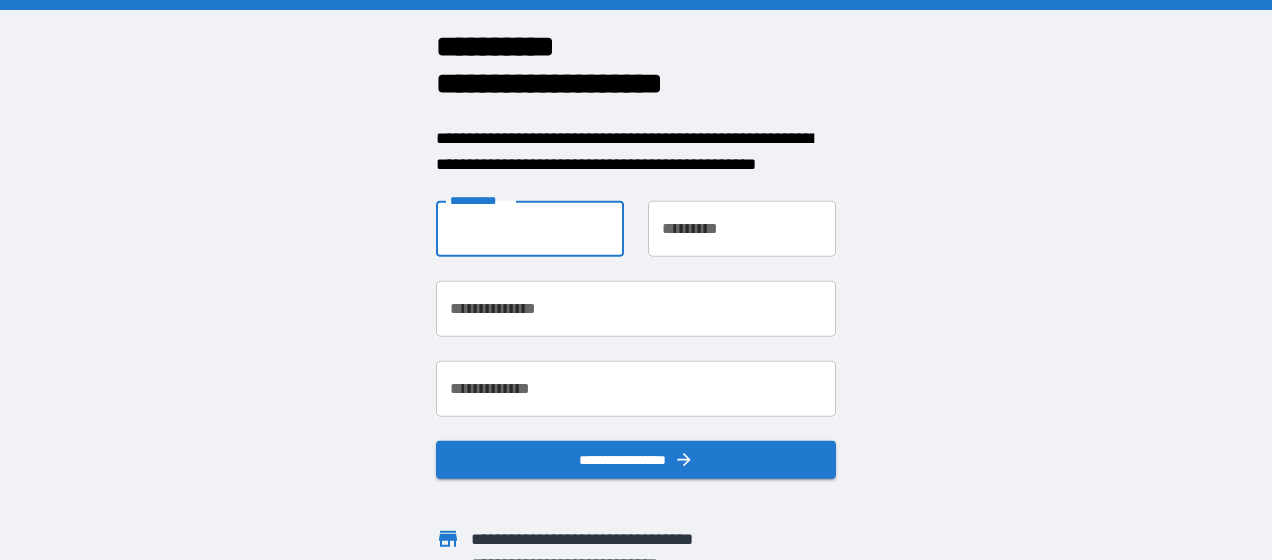 click on "**********" at bounding box center [530, 229] 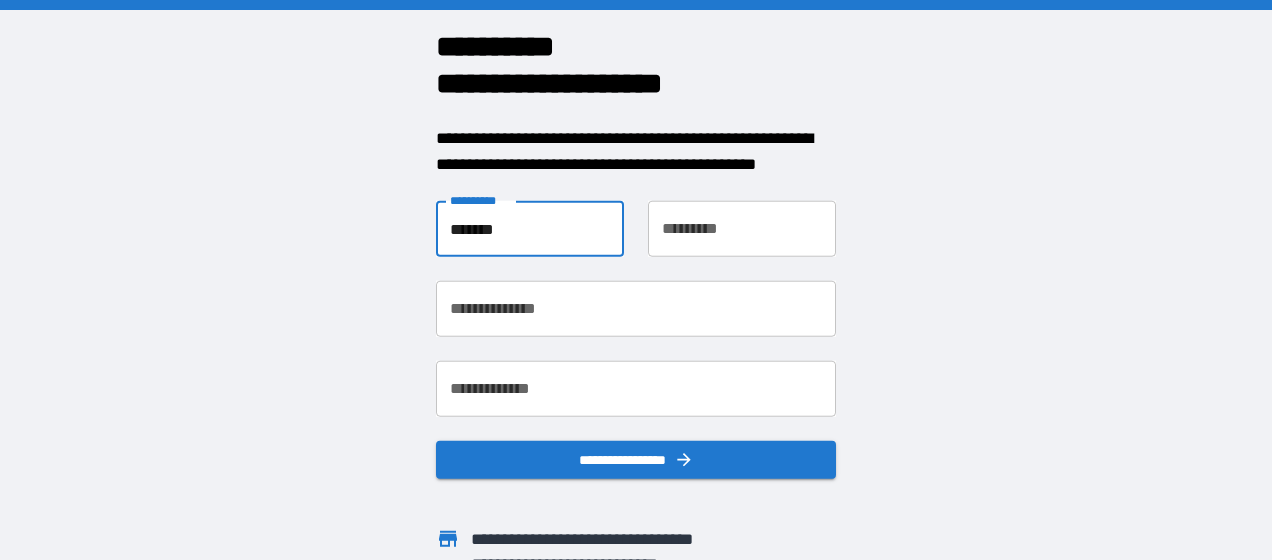 type on "*******" 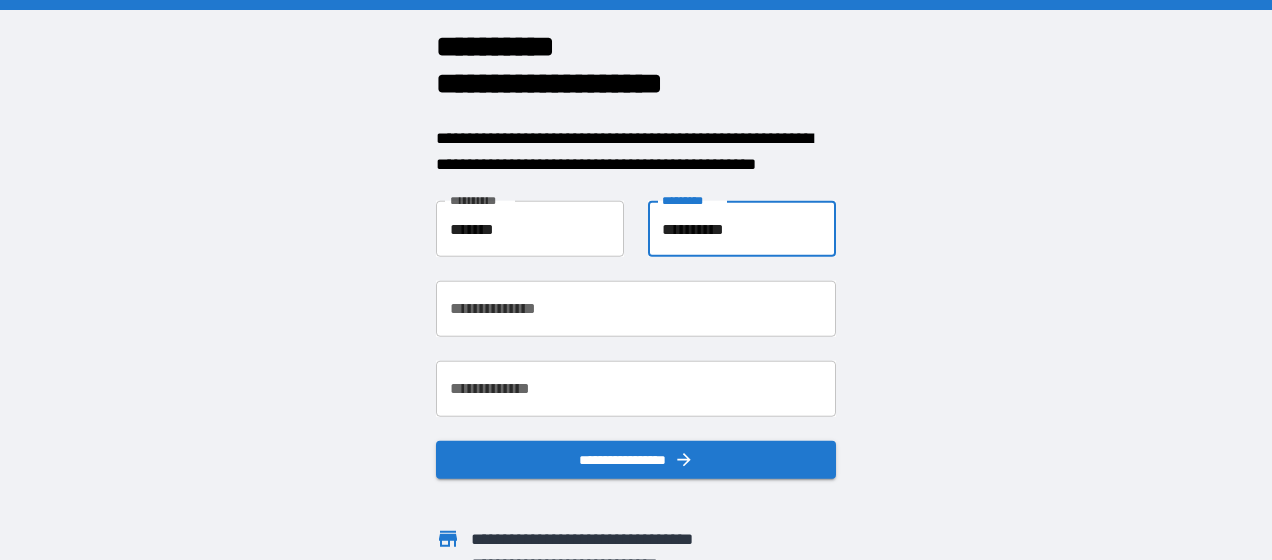 type on "**********" 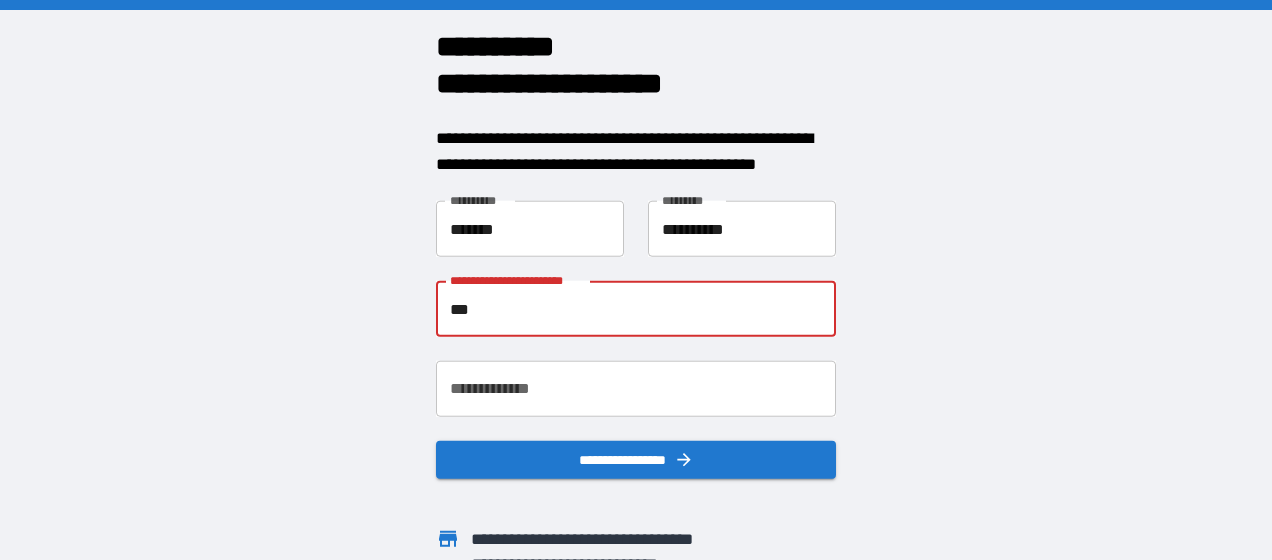 type on "**********" 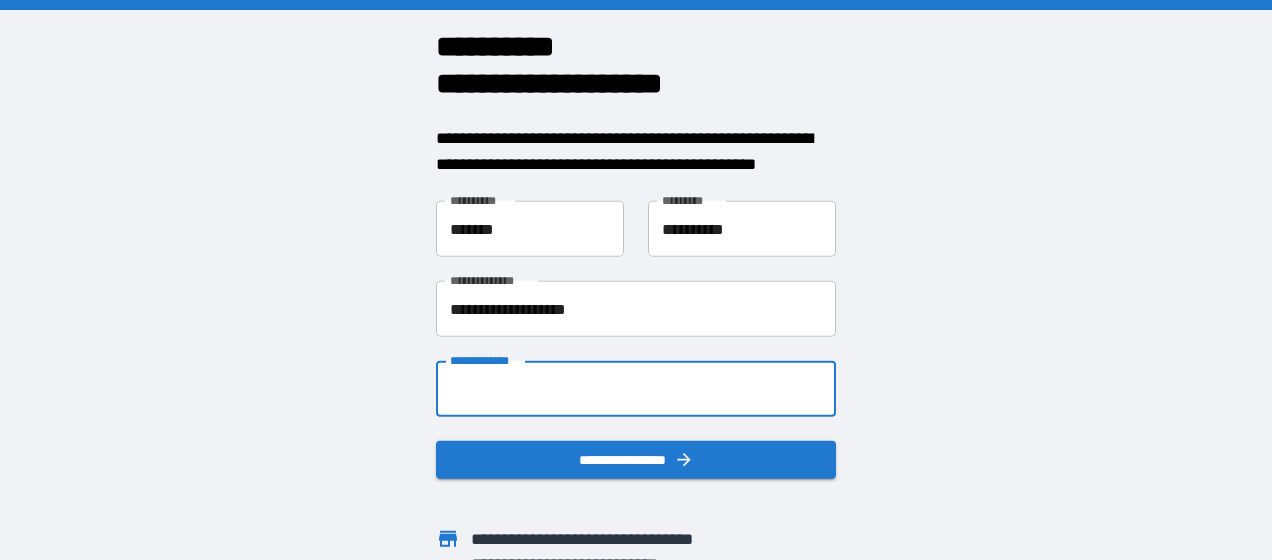 click on "**********" at bounding box center (636, 389) 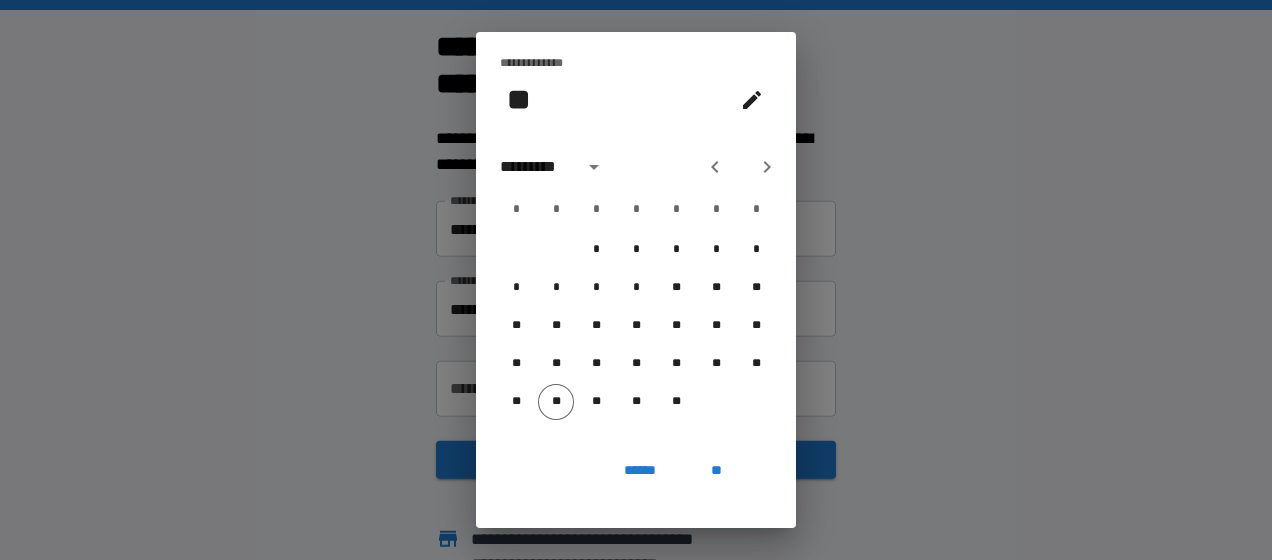 click on "**" at bounding box center (519, 99) 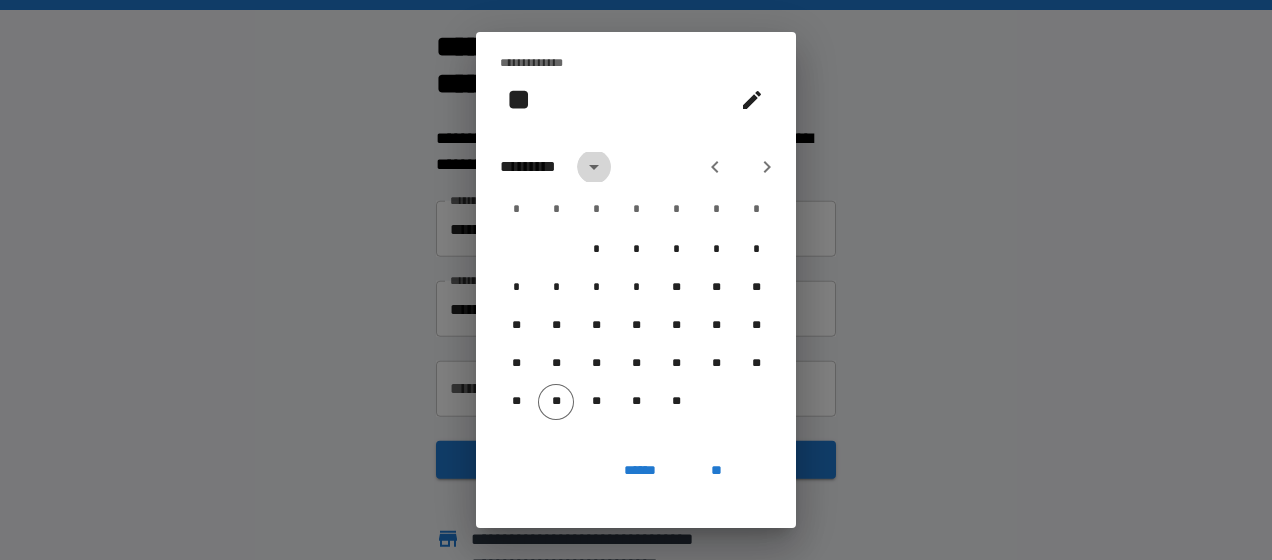 click 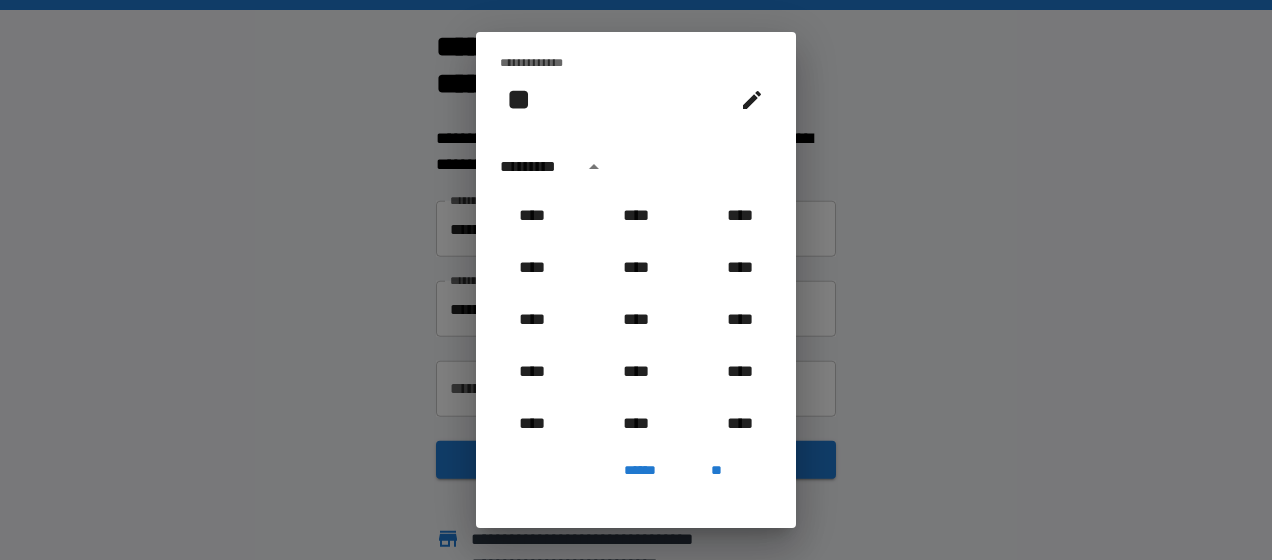 scroll, scrollTop: 2006, scrollLeft: 0, axis: vertical 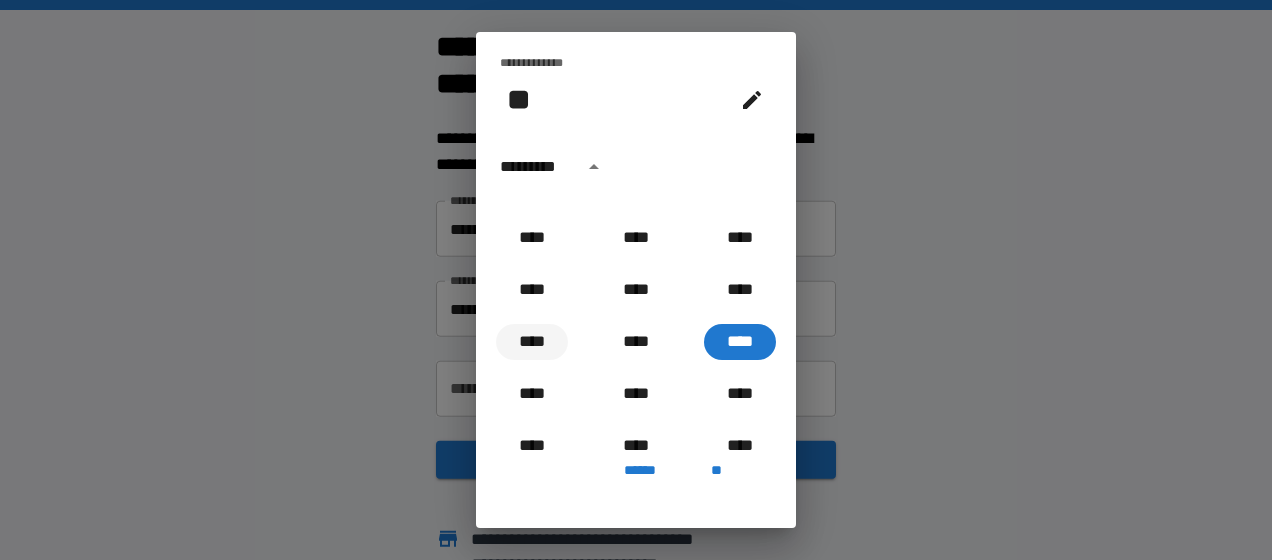 click on "****" at bounding box center (532, 342) 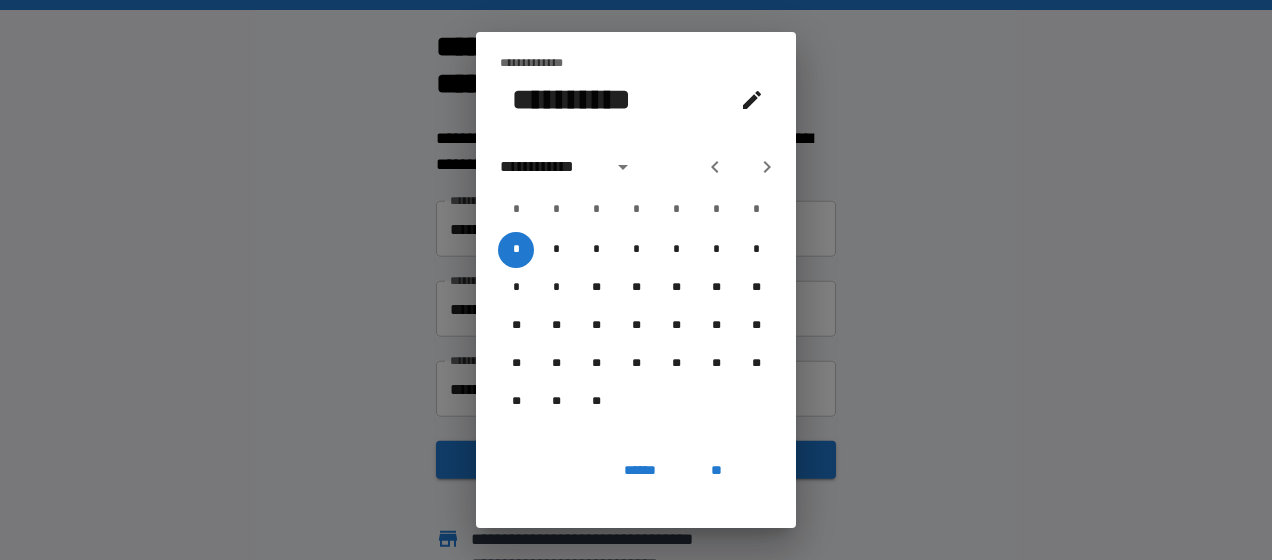 click 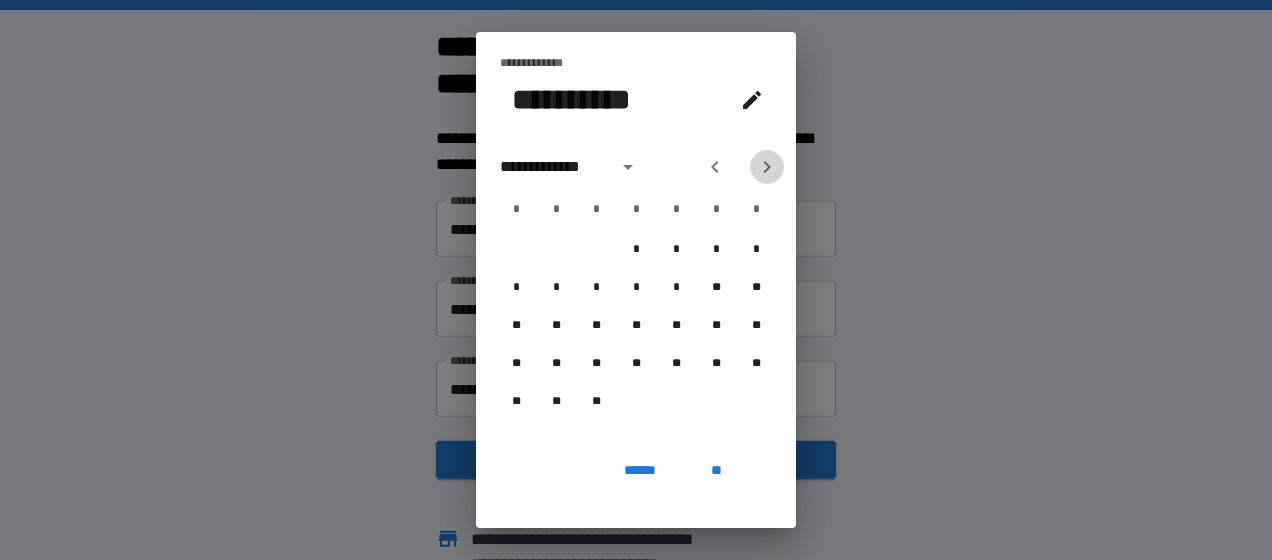 click 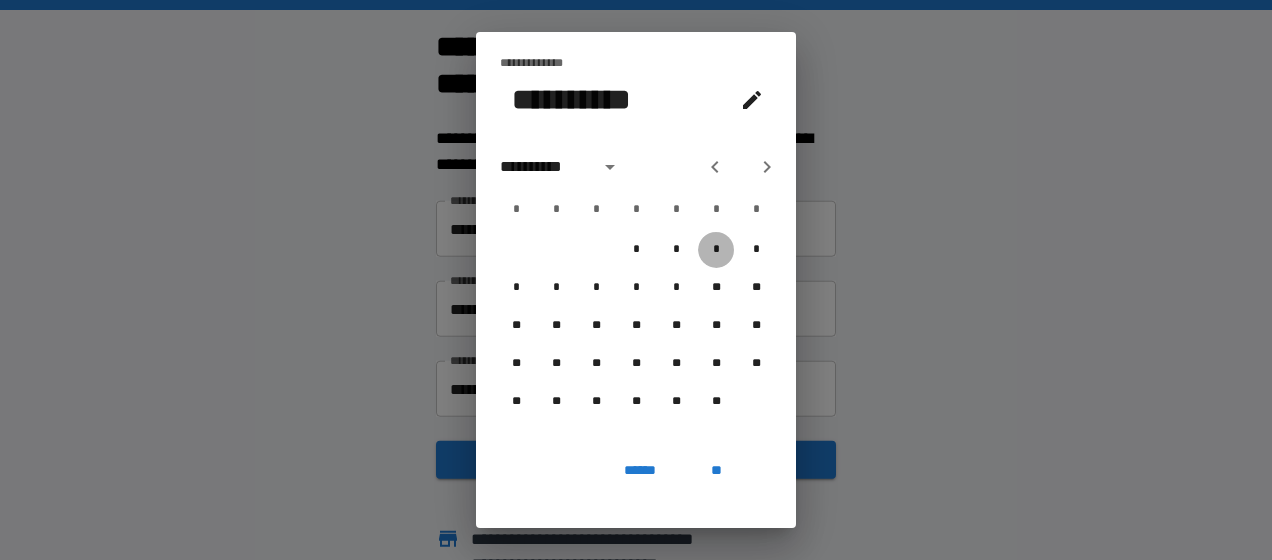 click on "*" at bounding box center (716, 250) 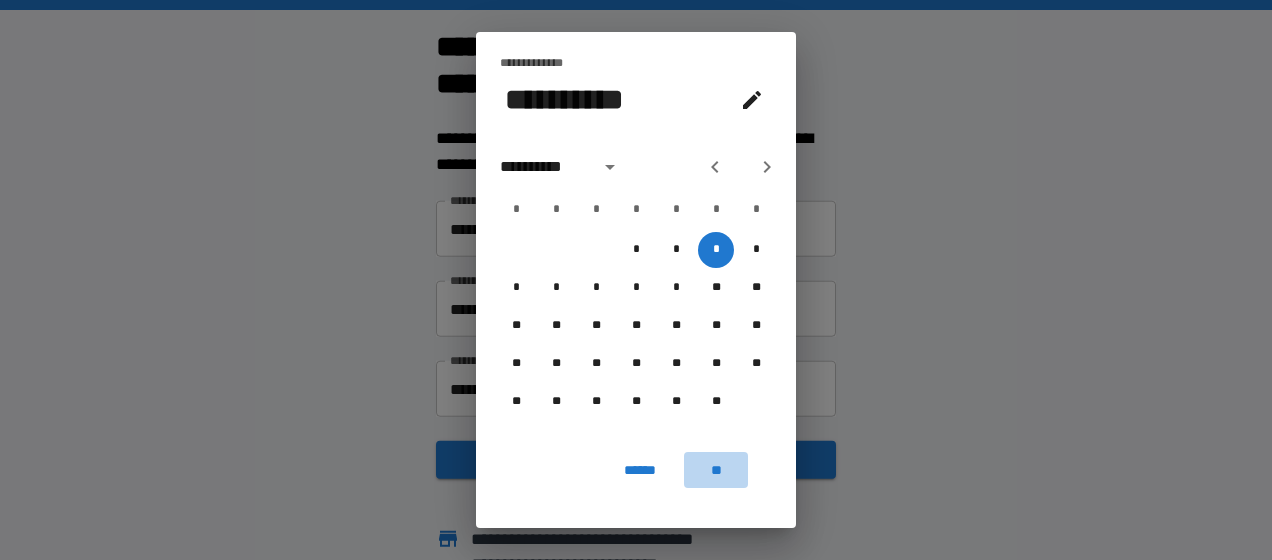 click on "**" at bounding box center (716, 470) 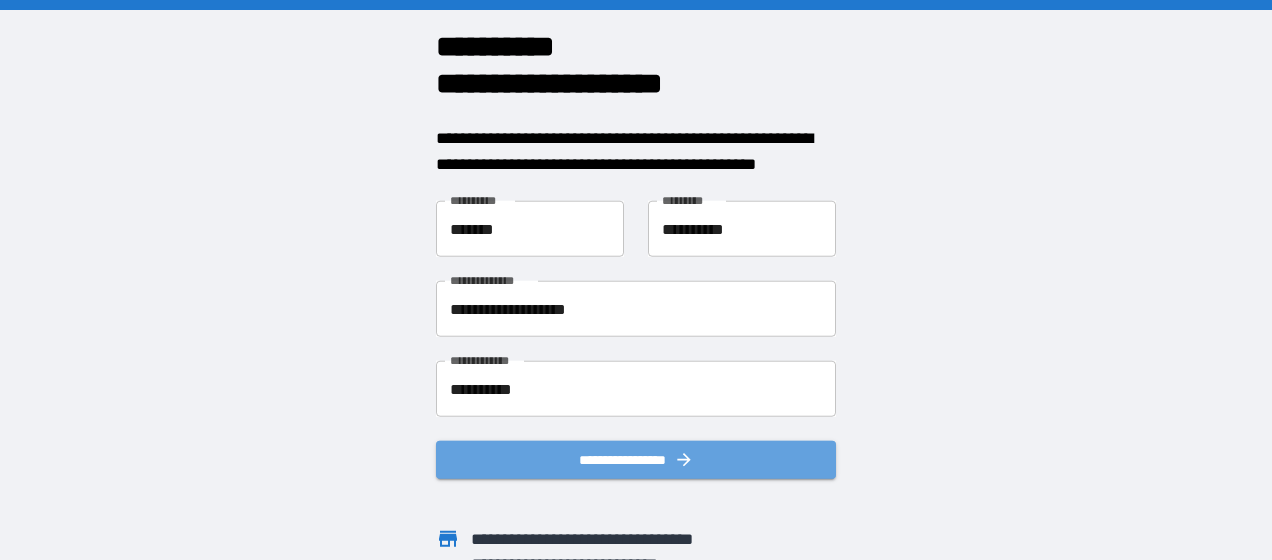 click on "**********" at bounding box center [636, 460] 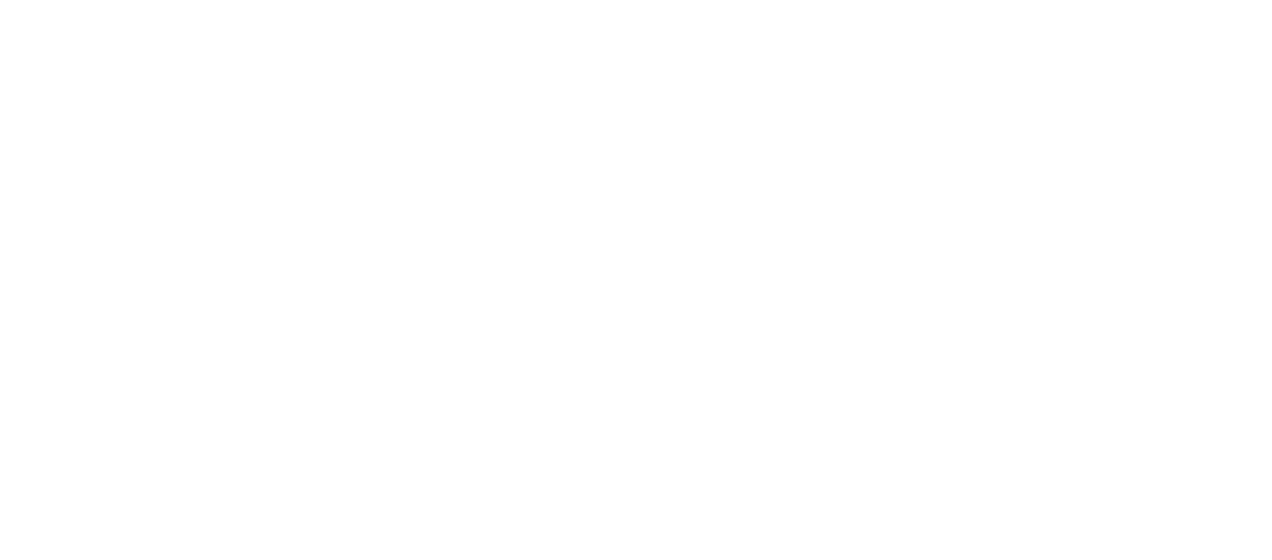 scroll, scrollTop: 0, scrollLeft: 0, axis: both 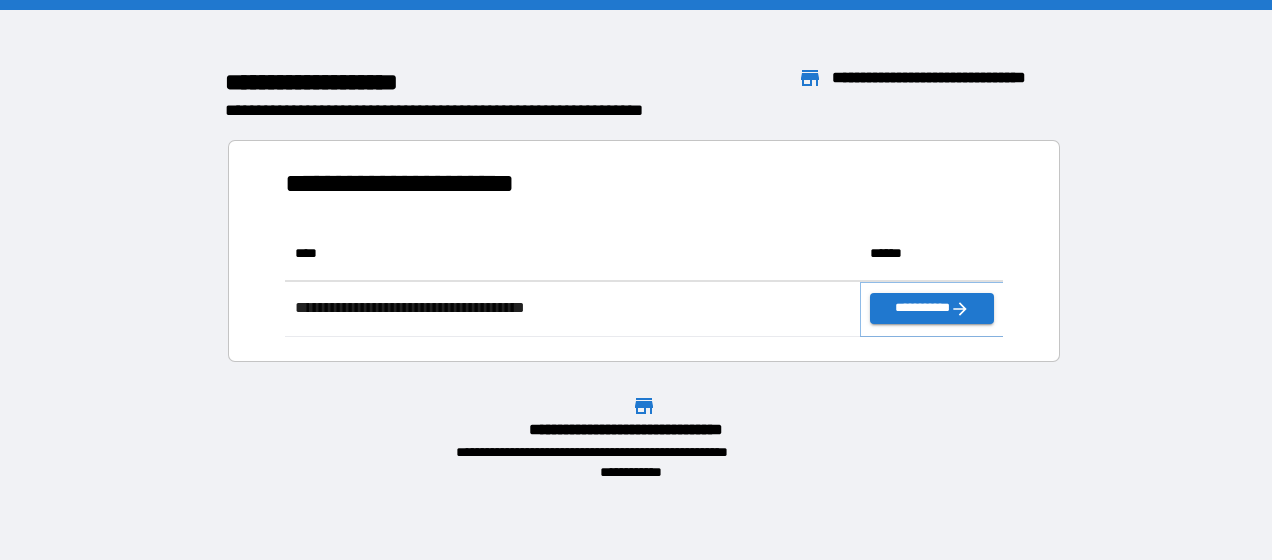 click on "**********" at bounding box center (932, 308) 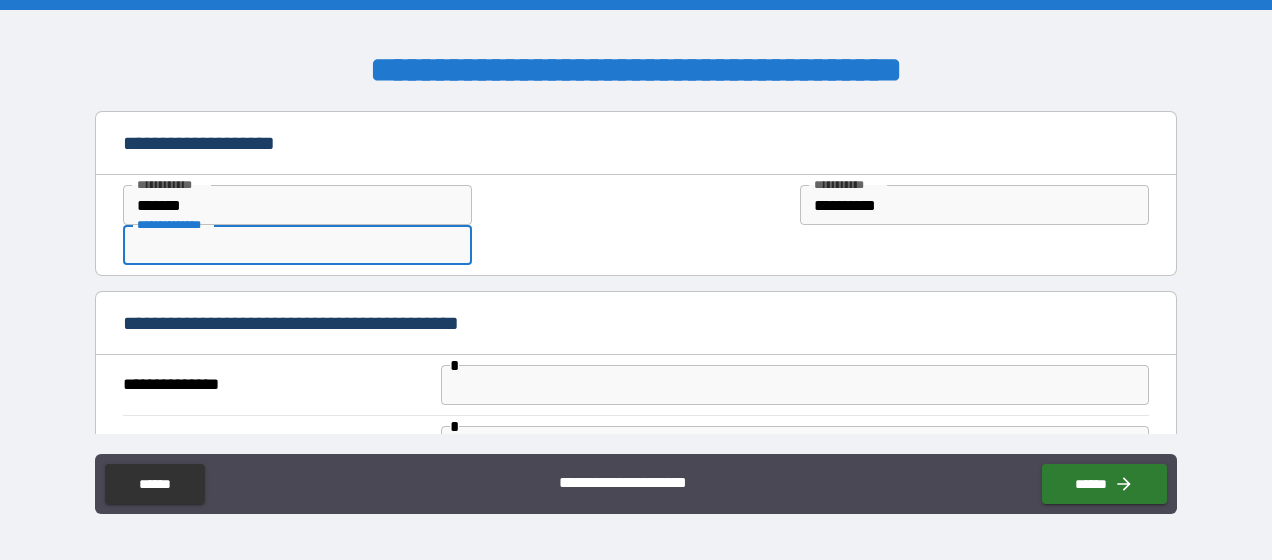 click on "**********" at bounding box center (297, 245) 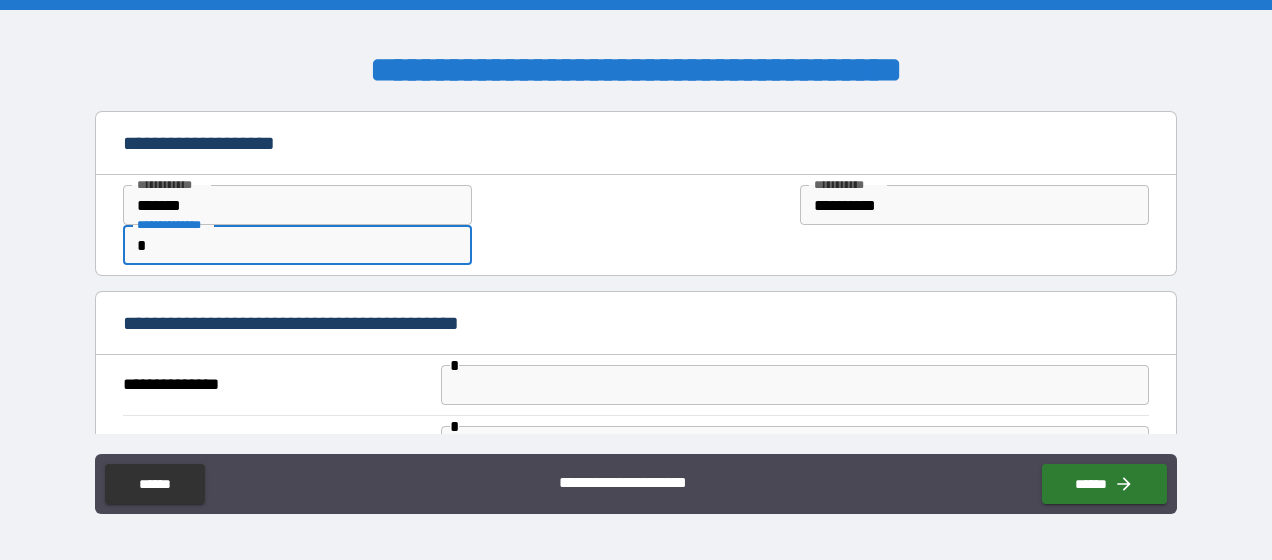 type on "*" 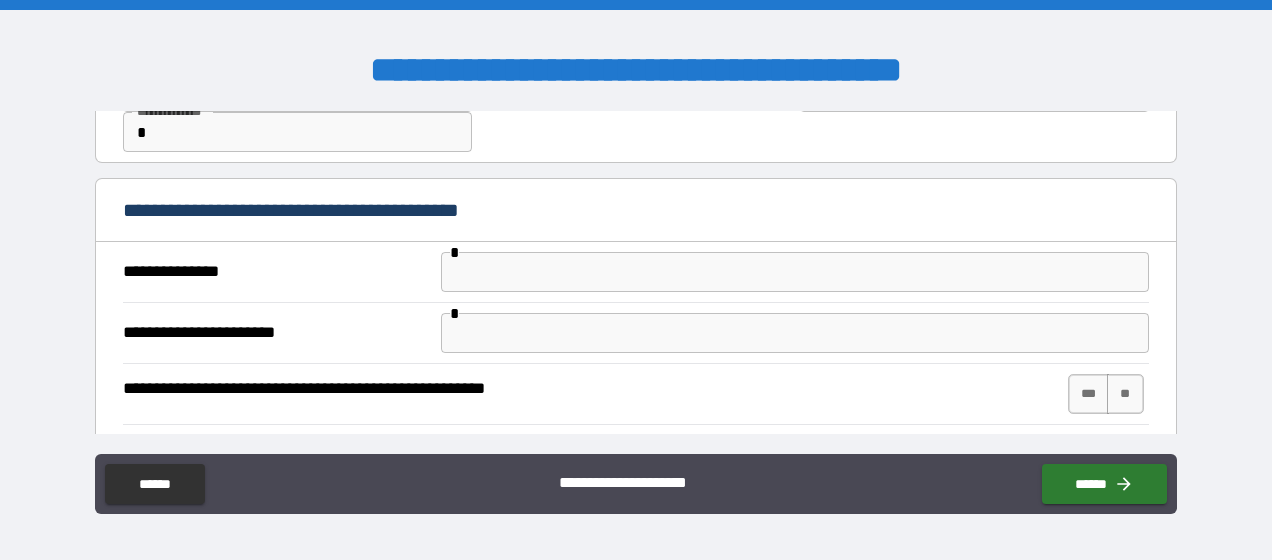 scroll, scrollTop: 119, scrollLeft: 0, axis: vertical 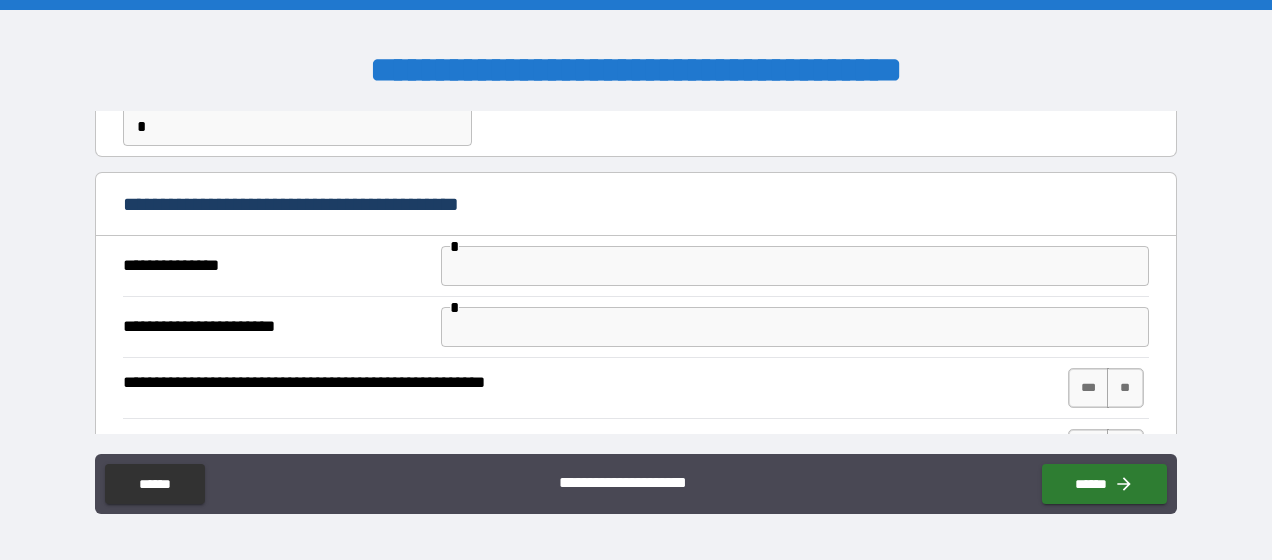 click at bounding box center (794, 266) 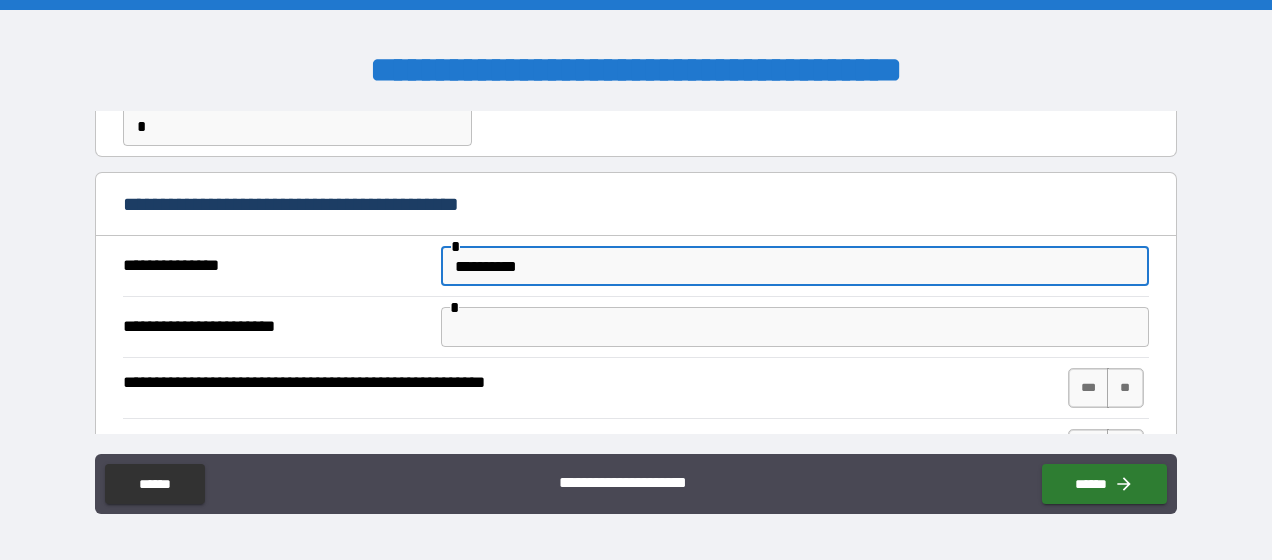 type on "**********" 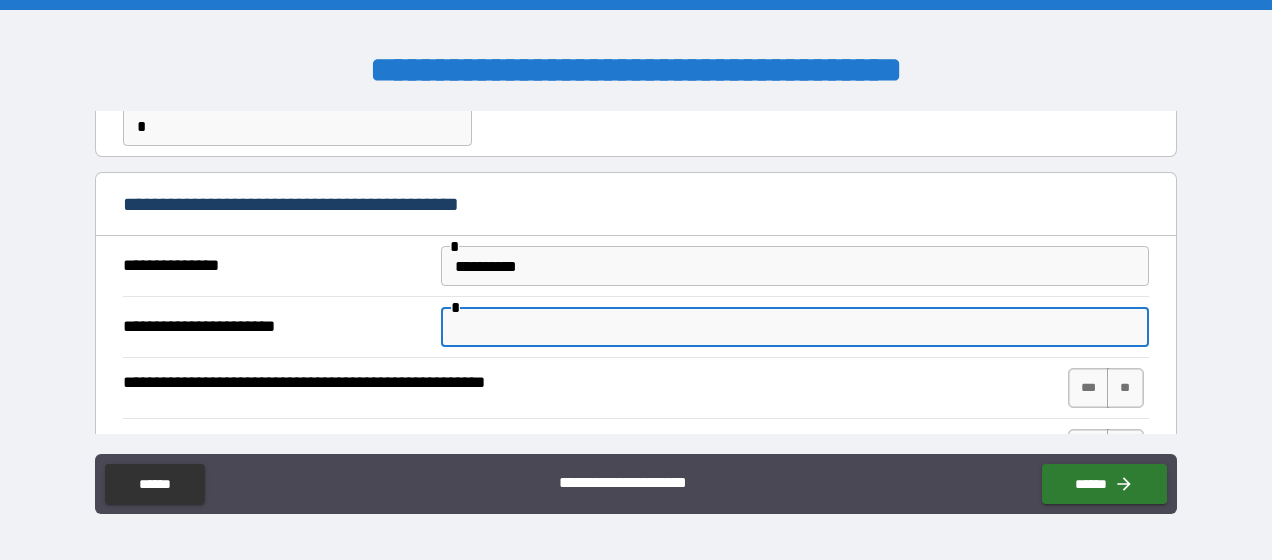 click at bounding box center [794, 327] 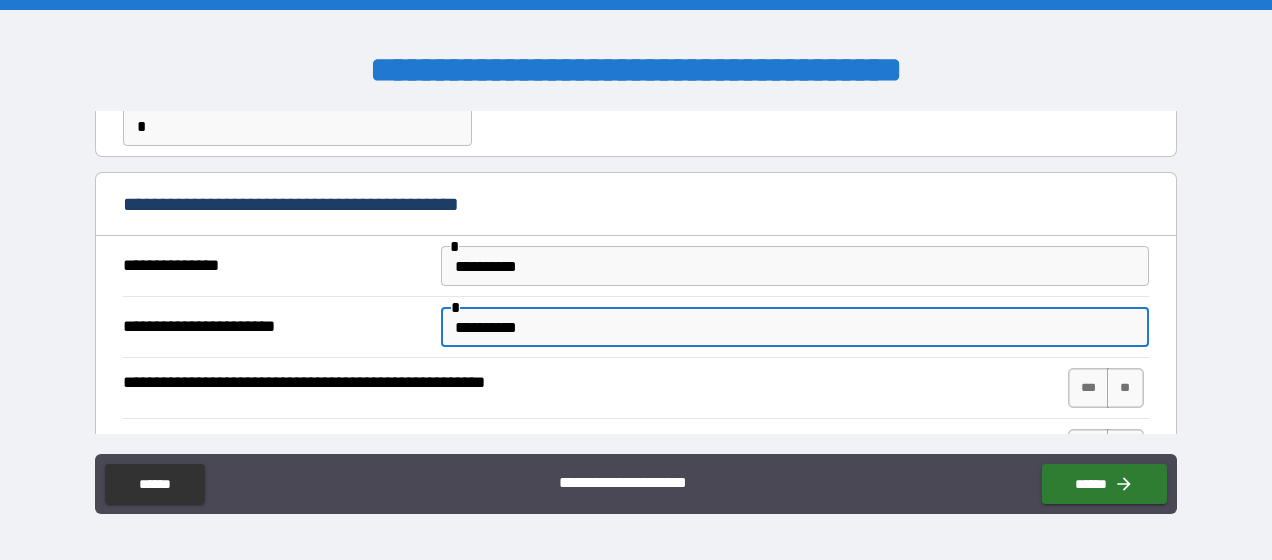 type on "**********" 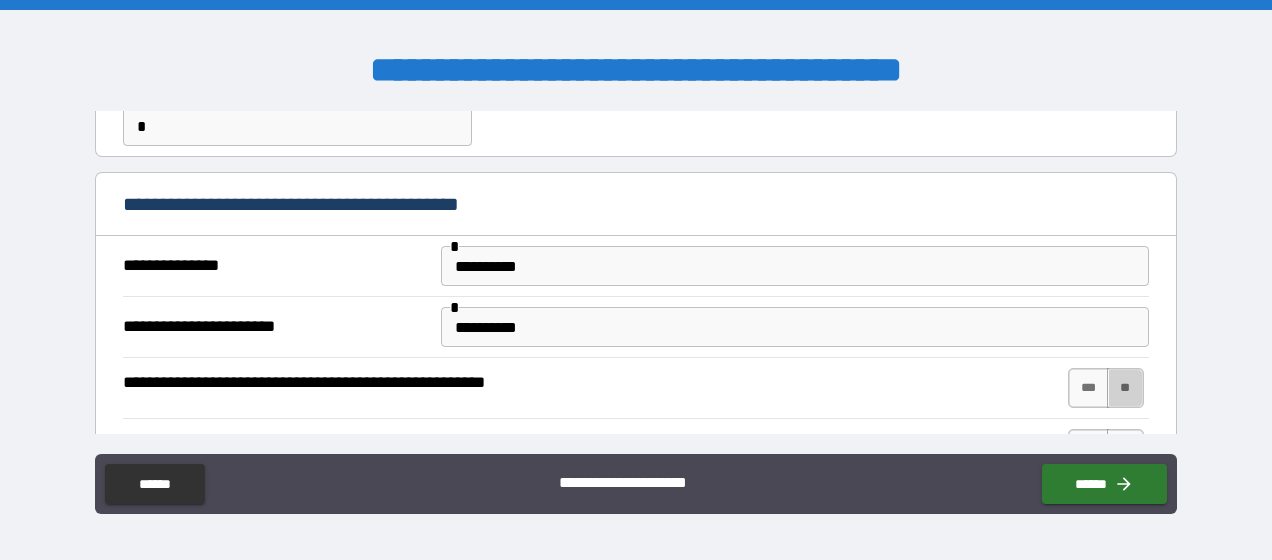 click on "**" at bounding box center (1125, 388) 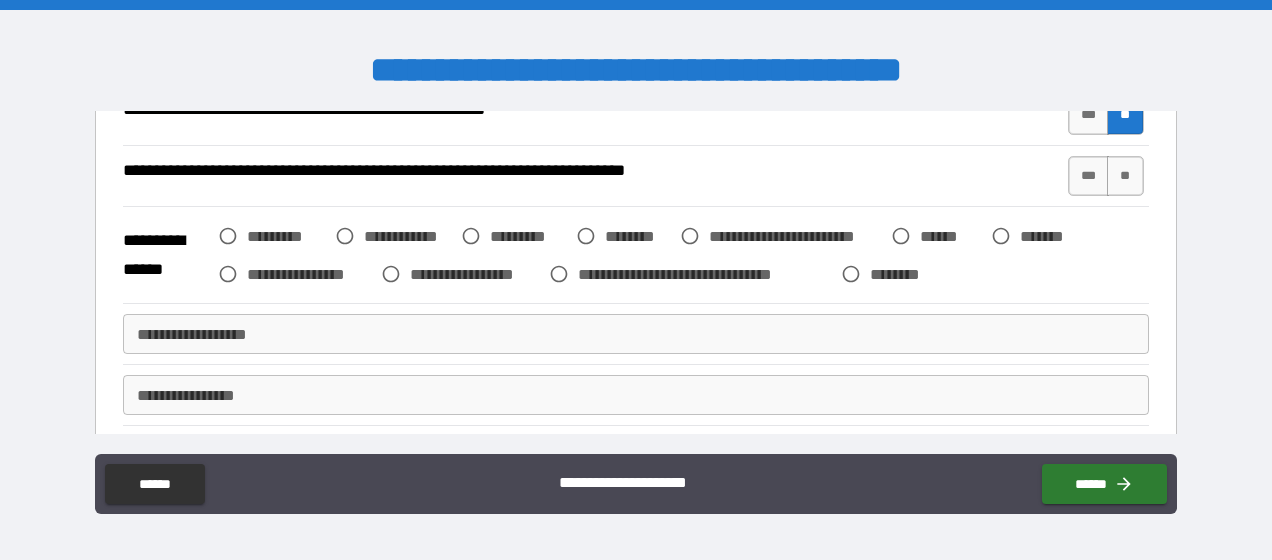 scroll, scrollTop: 393, scrollLeft: 0, axis: vertical 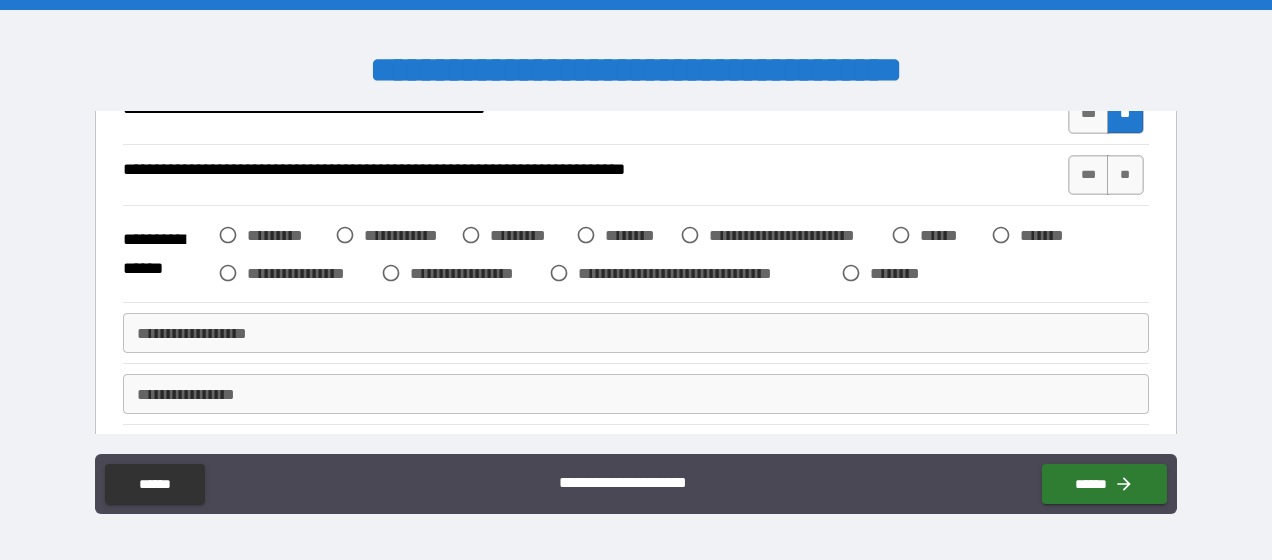 click on "**" at bounding box center (1125, 175) 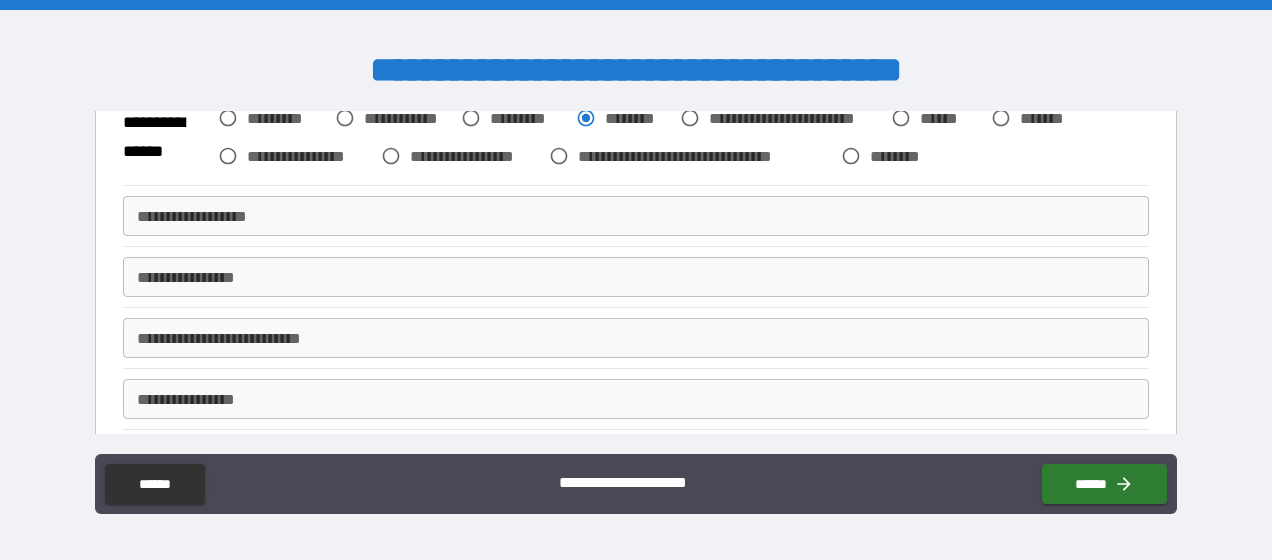 scroll, scrollTop: 509, scrollLeft: 0, axis: vertical 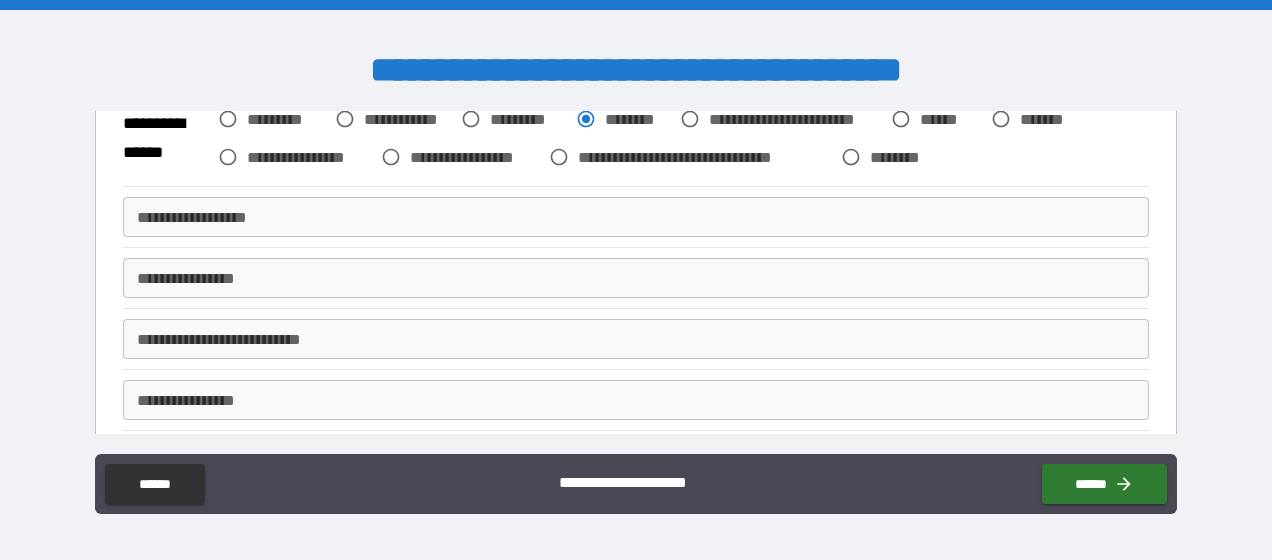 click on "**********" at bounding box center (635, 217) 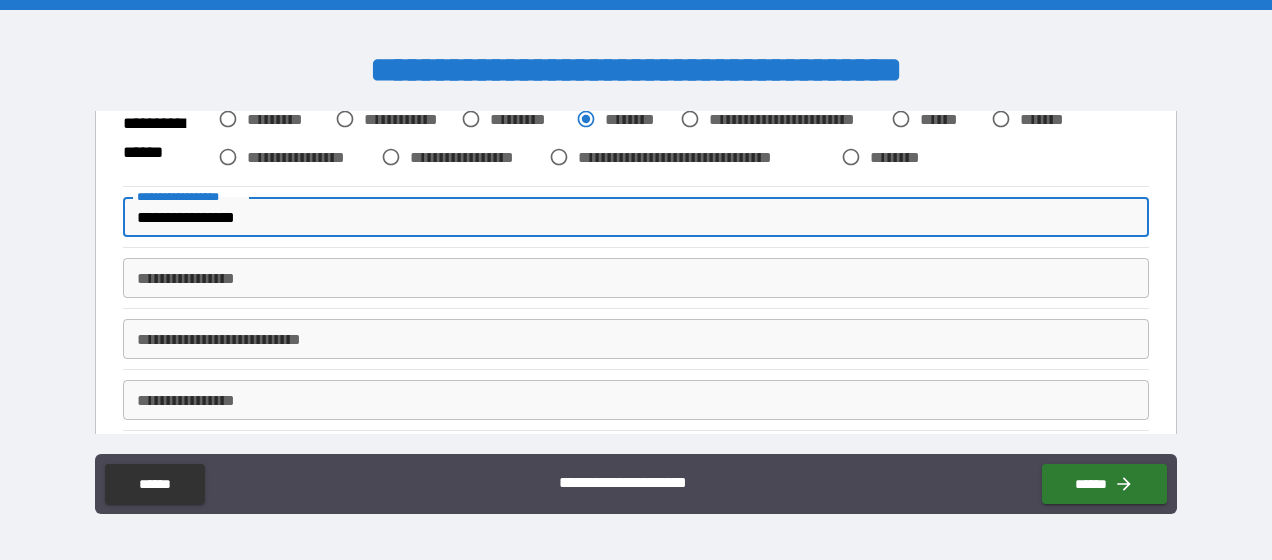 type on "**********" 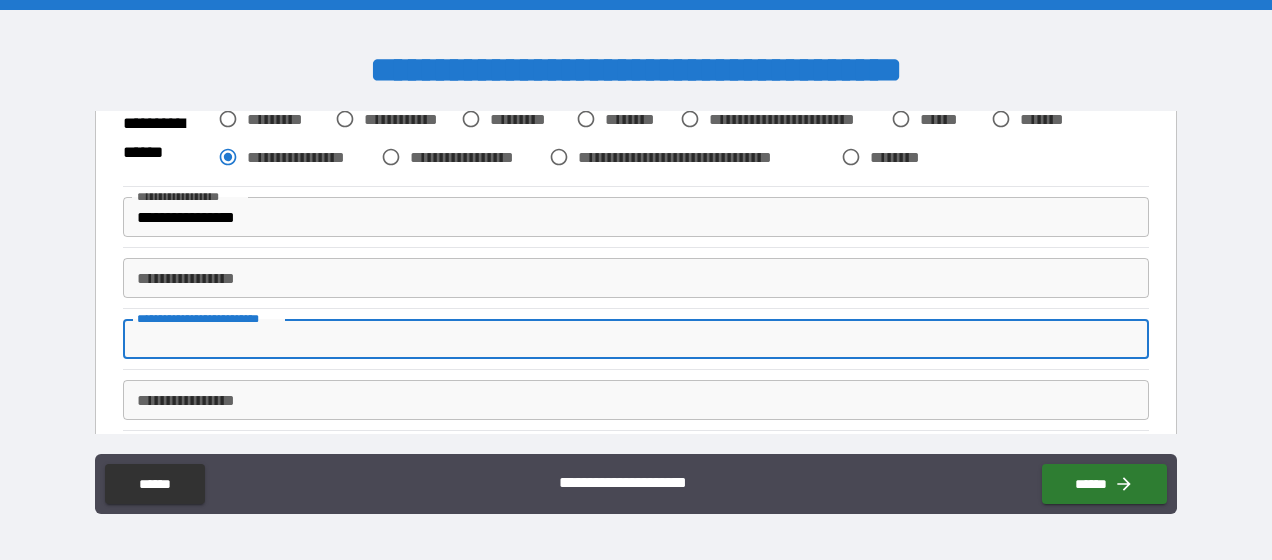 click on "**********" at bounding box center [635, 339] 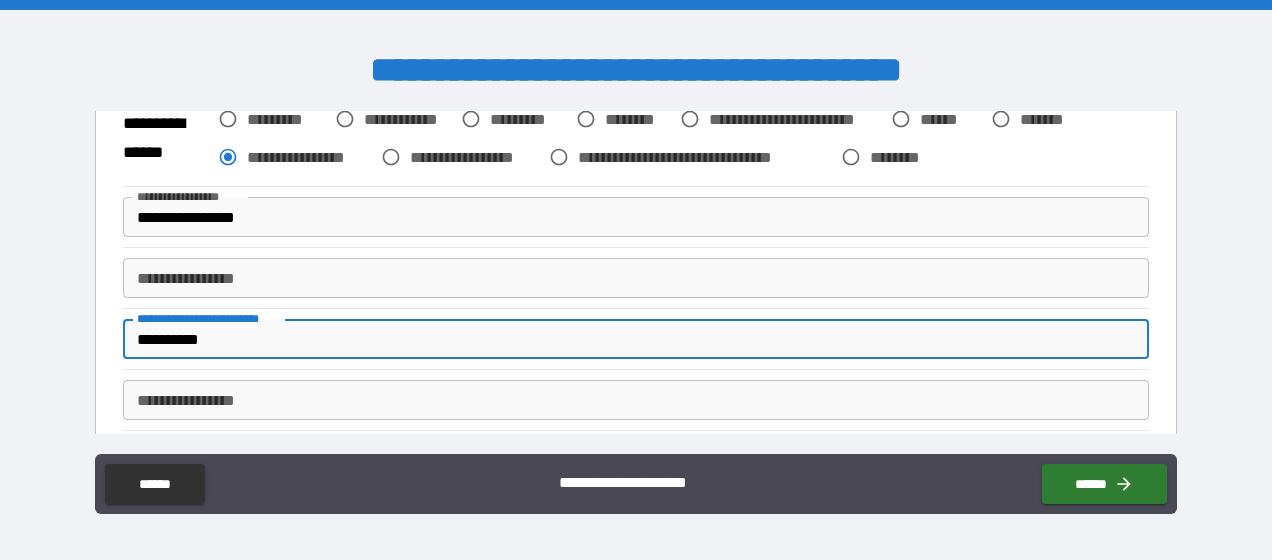type on "**********" 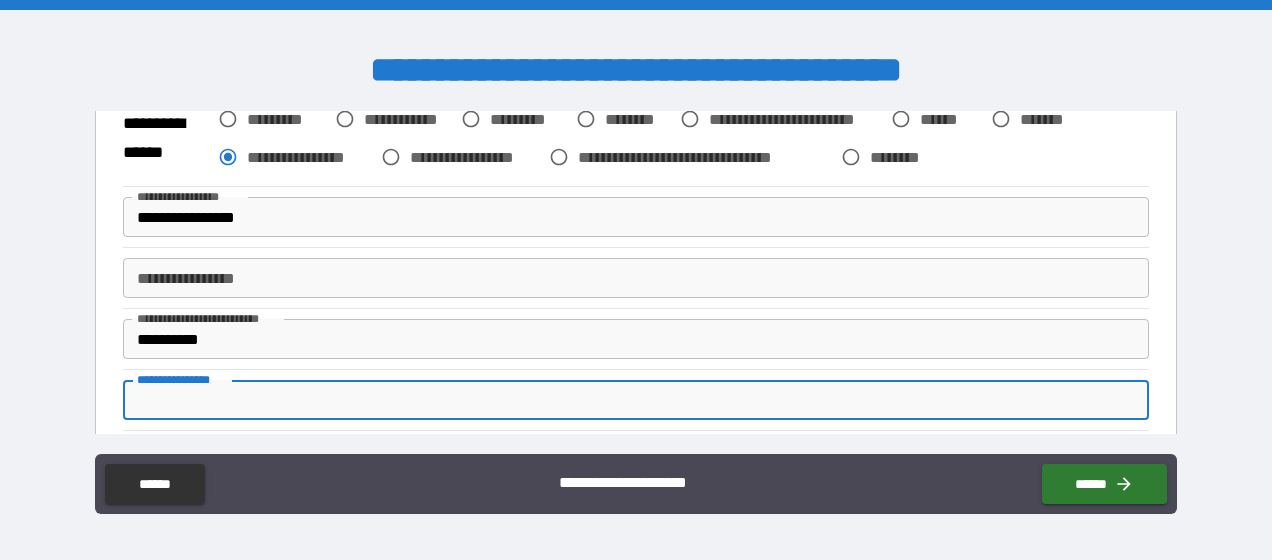 click on "**********" at bounding box center [635, 400] 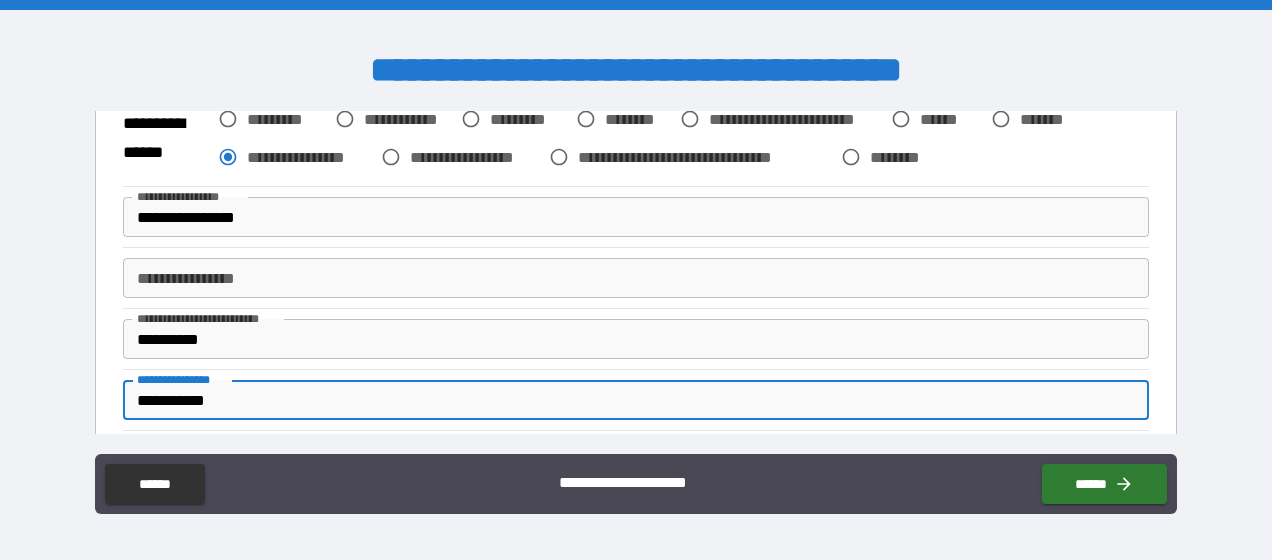 type on "**********" 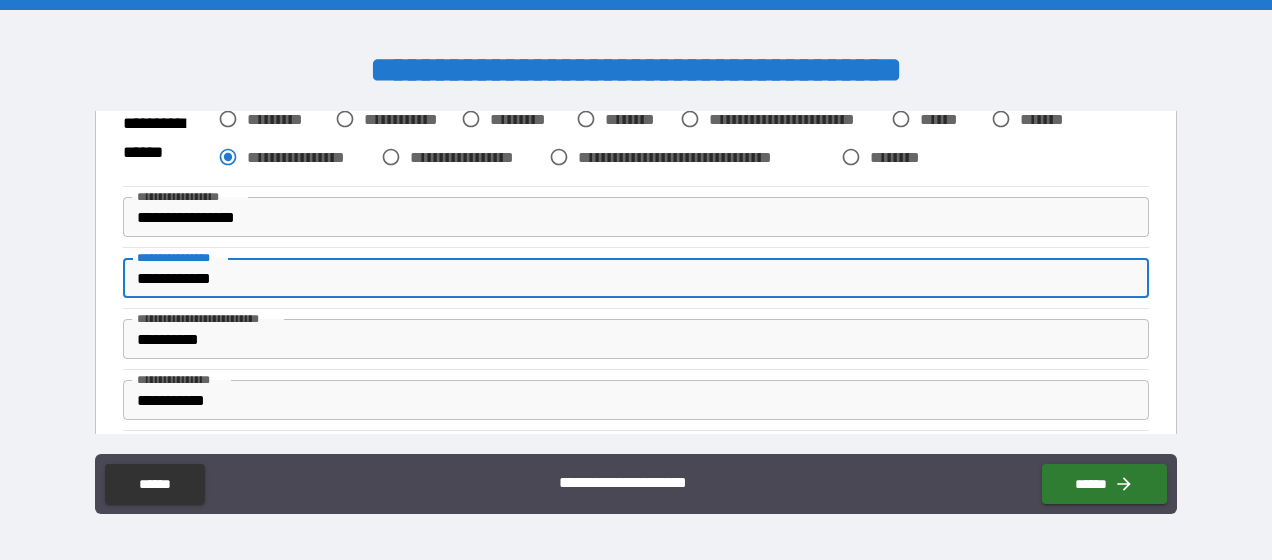 type on "**********" 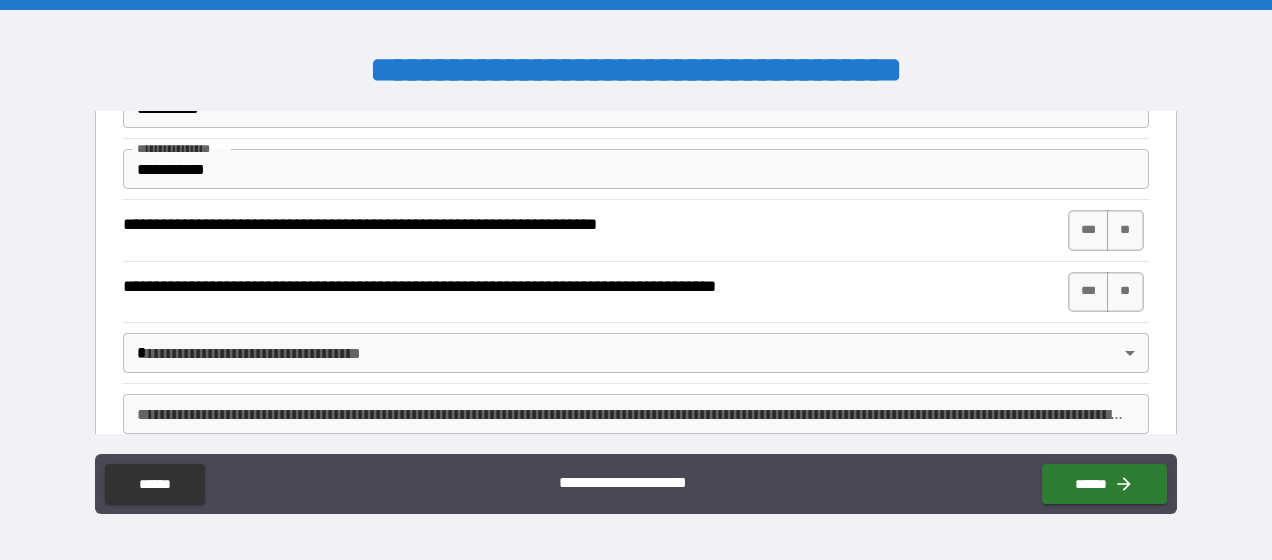 scroll, scrollTop: 742, scrollLeft: 0, axis: vertical 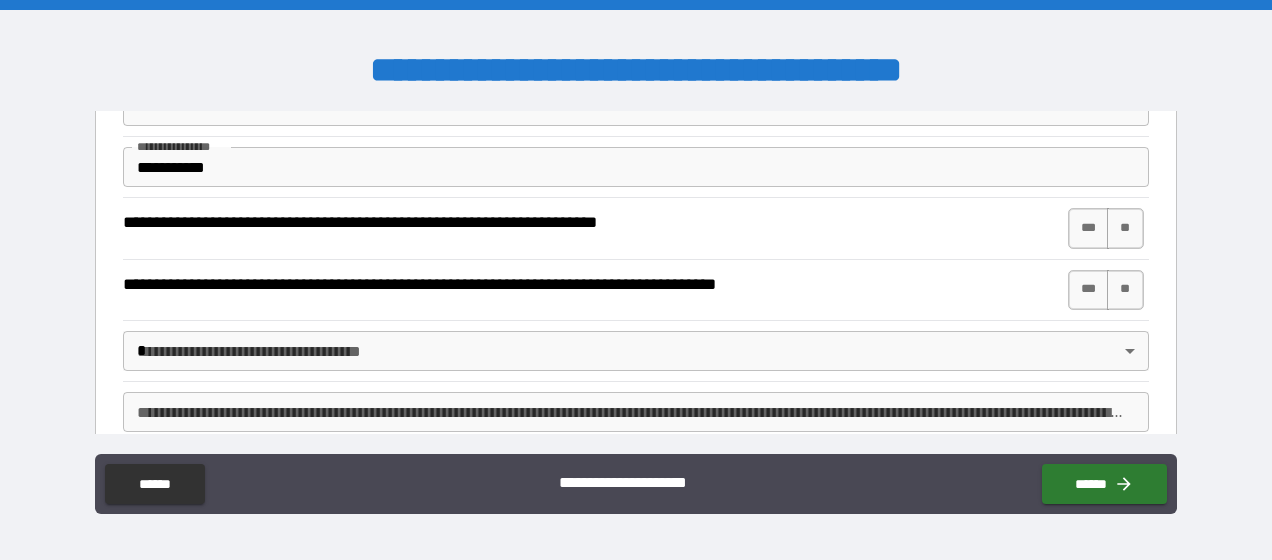 click on "**" at bounding box center (1125, 228) 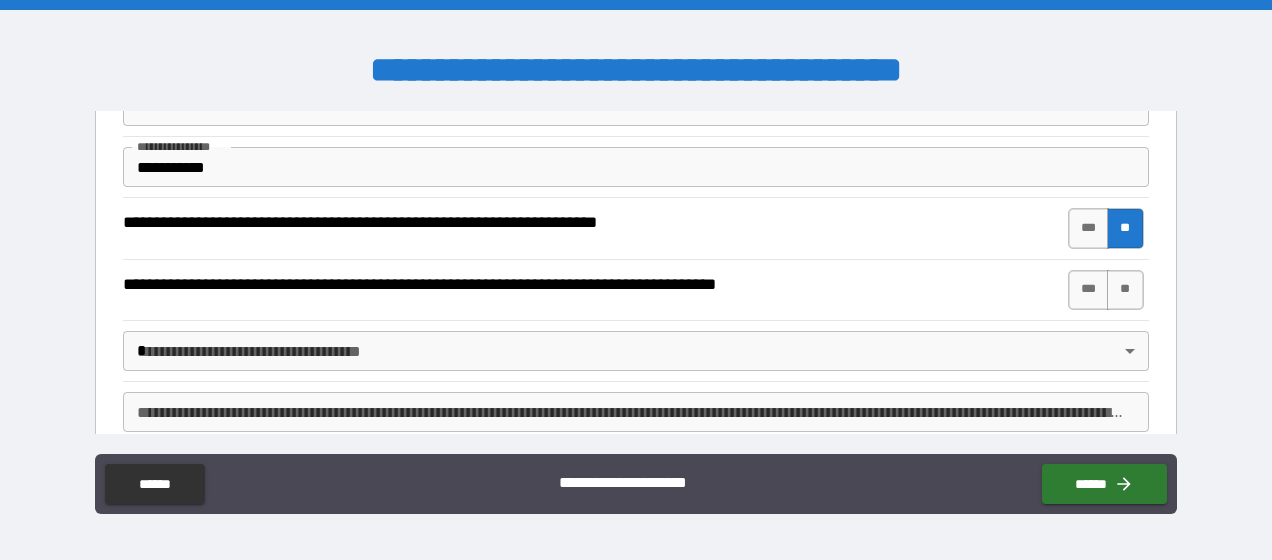 click on "**" at bounding box center [1125, 290] 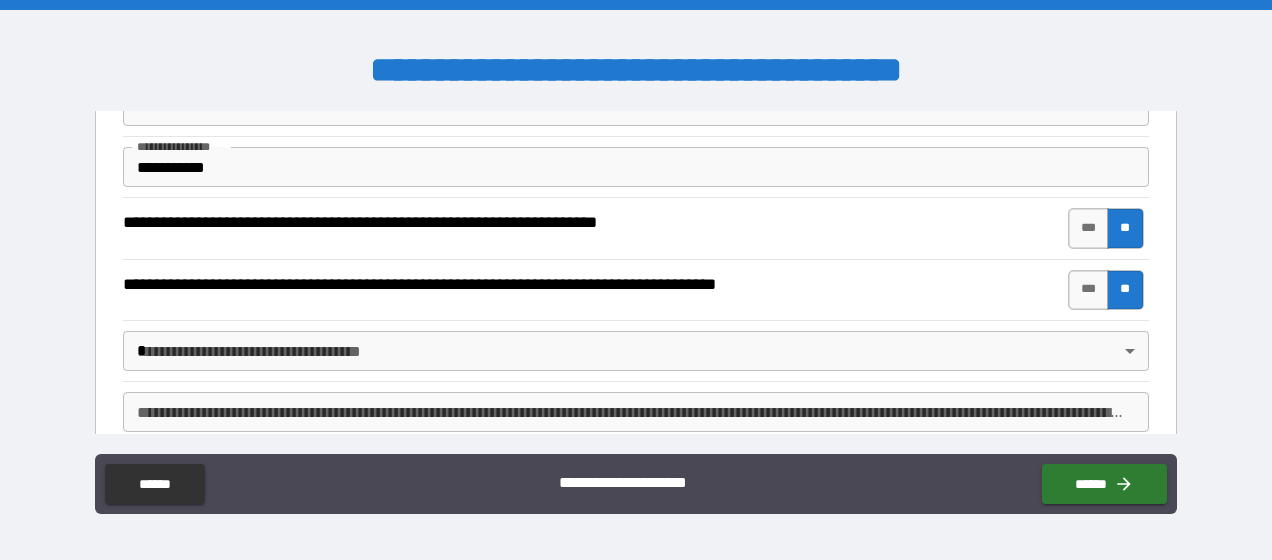 click on "**********" at bounding box center (636, 280) 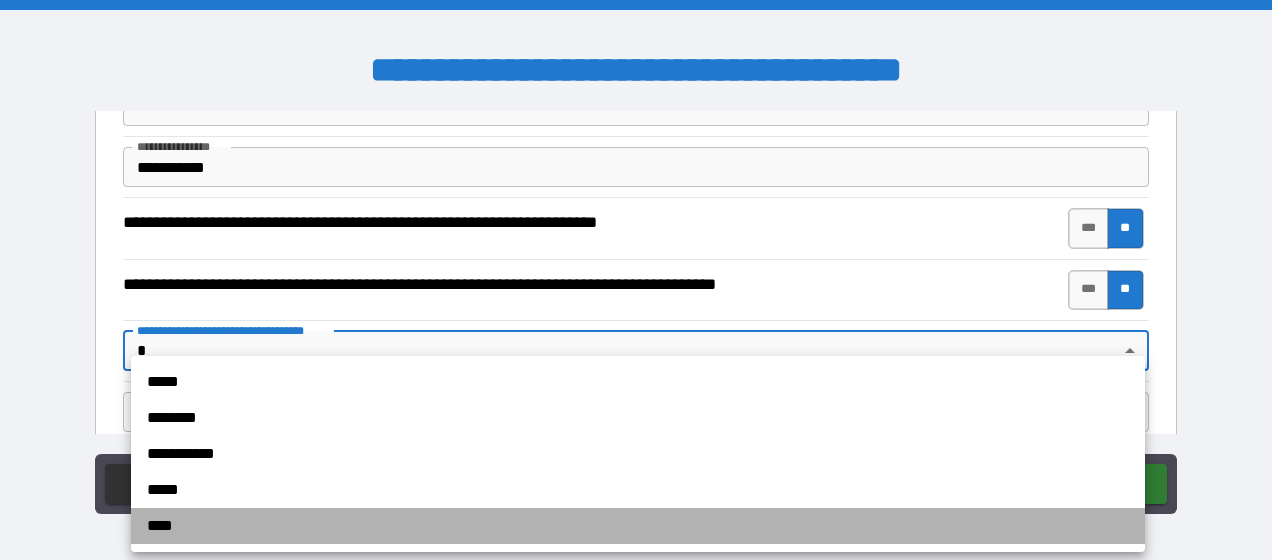click on "****" at bounding box center (638, 526) 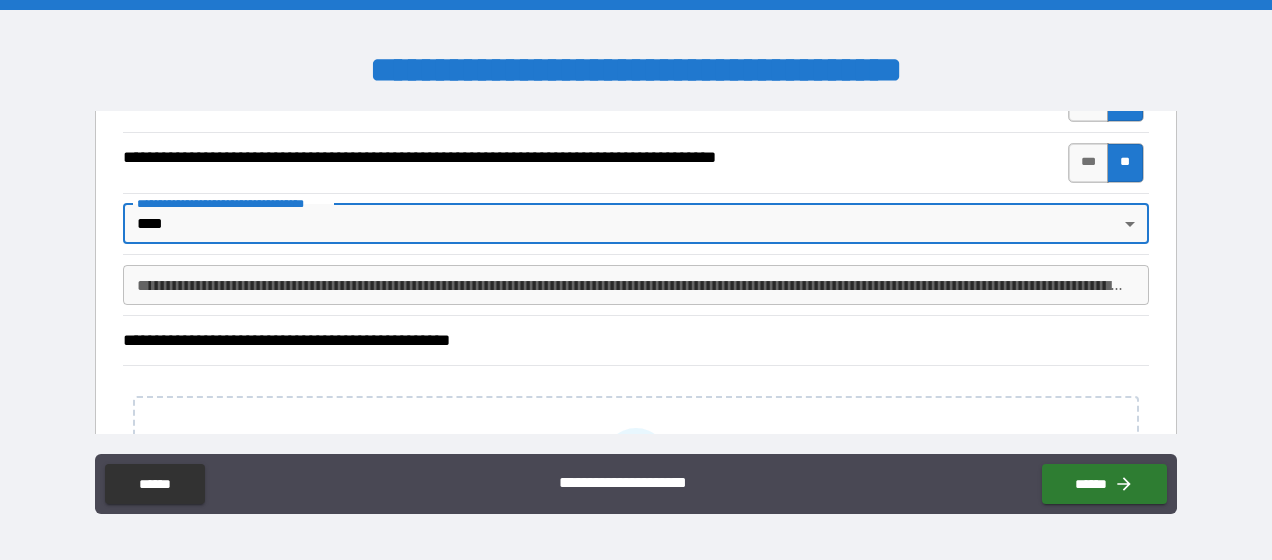 scroll, scrollTop: 870, scrollLeft: 0, axis: vertical 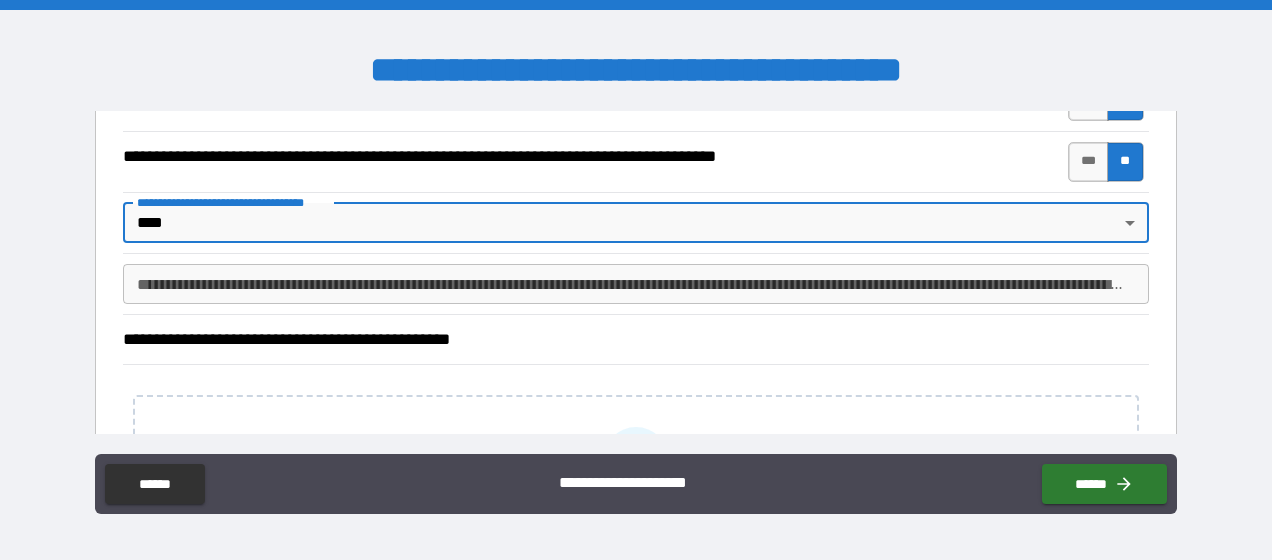 click on "**********" at bounding box center [635, 284] 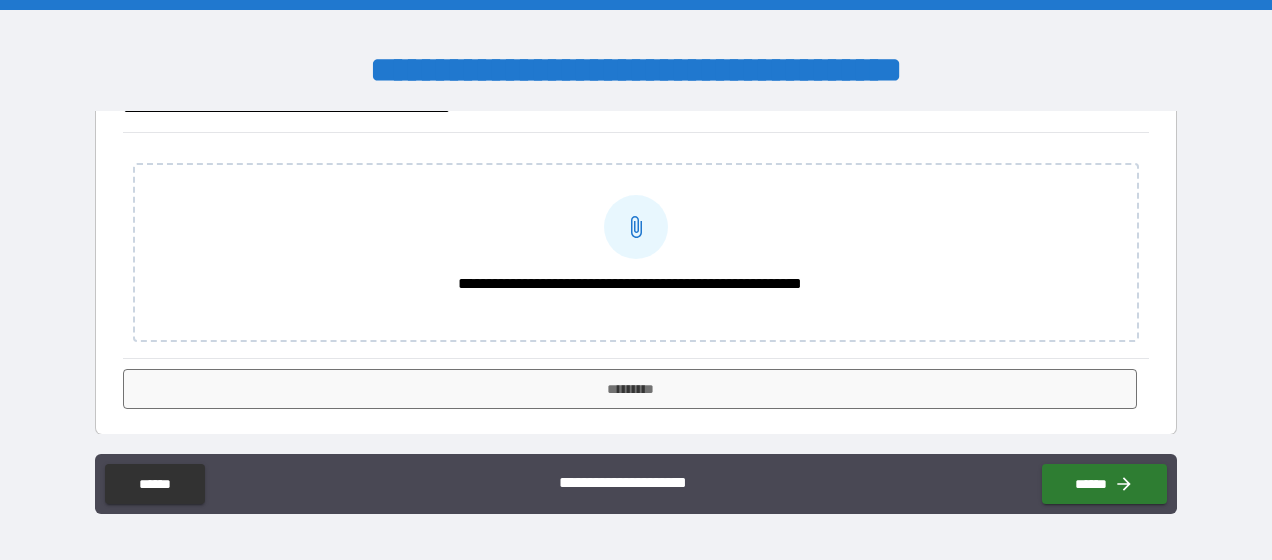 scroll, scrollTop: 1102, scrollLeft: 0, axis: vertical 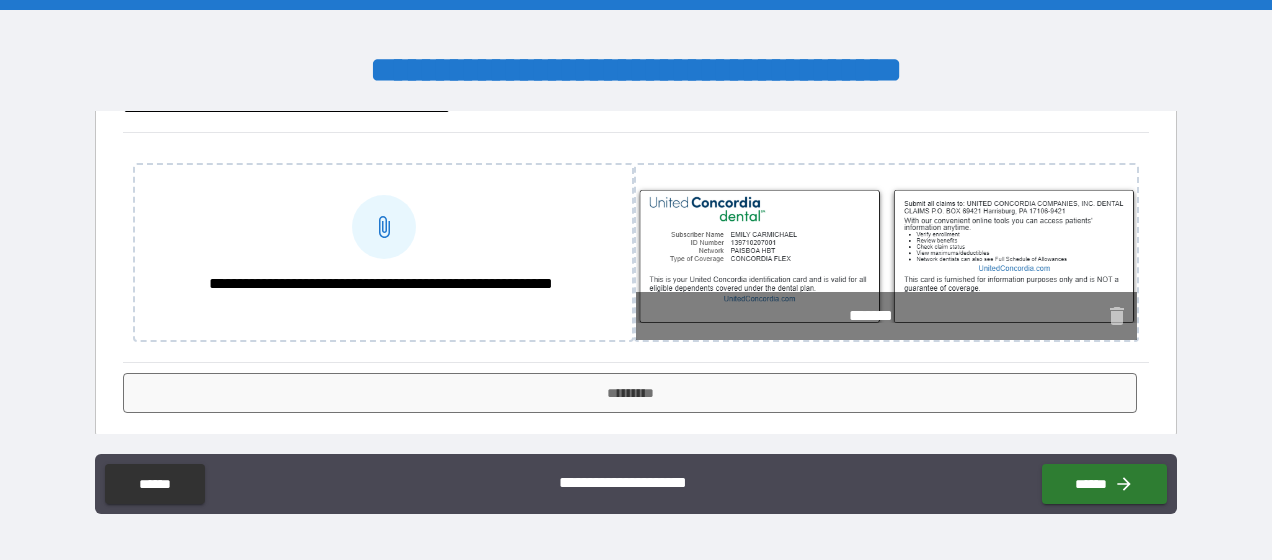 click on "*********" at bounding box center [630, 393] 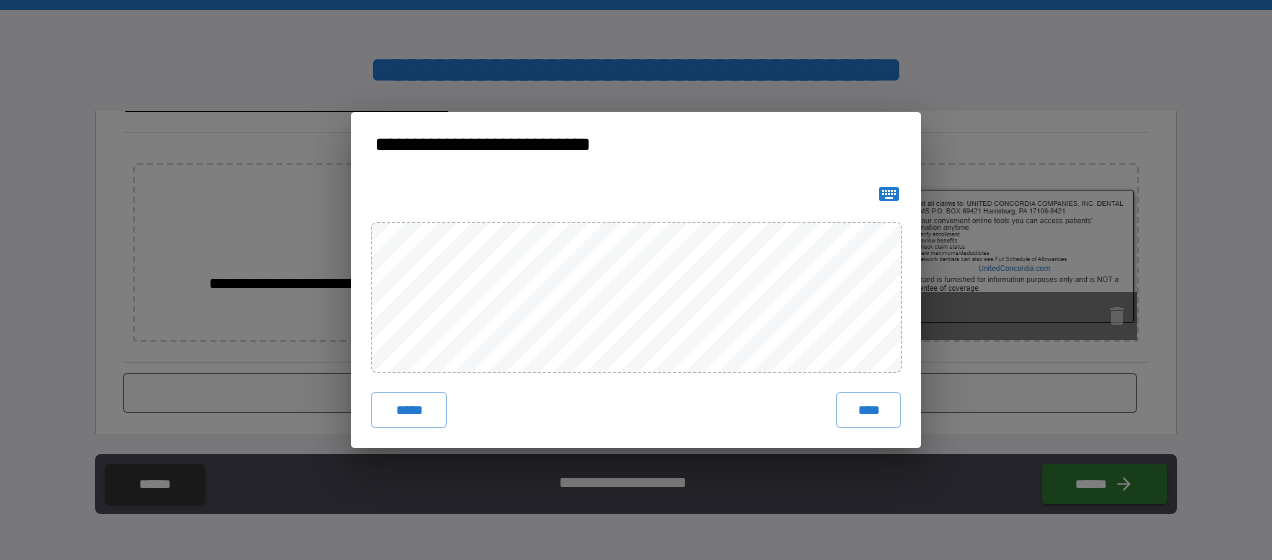 click on "****" at bounding box center [868, 410] 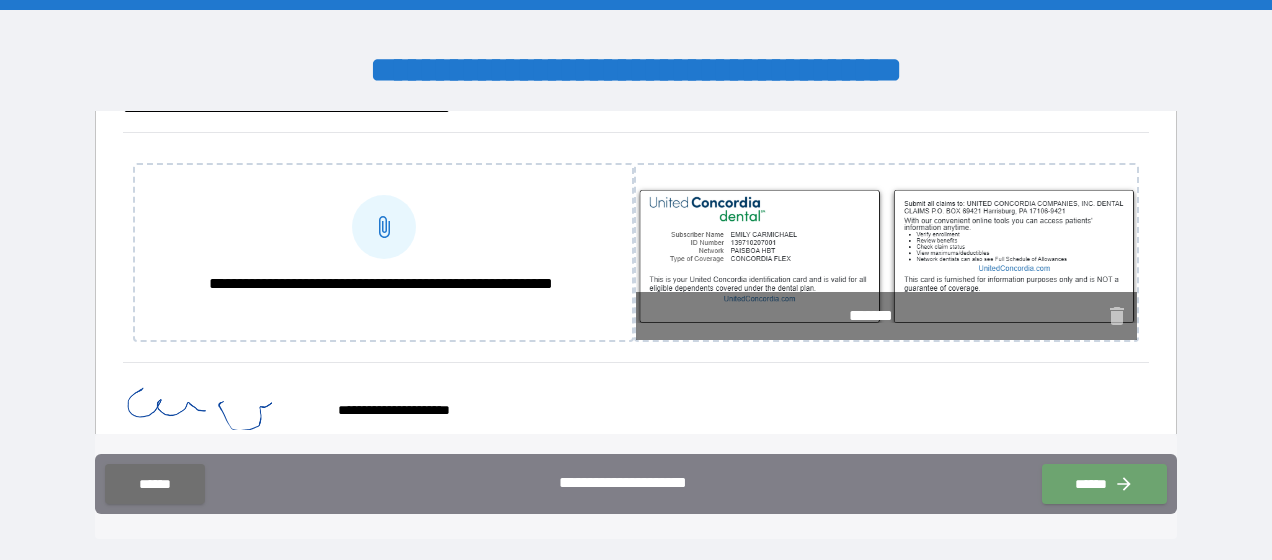 click on "******" at bounding box center (1104, 484) 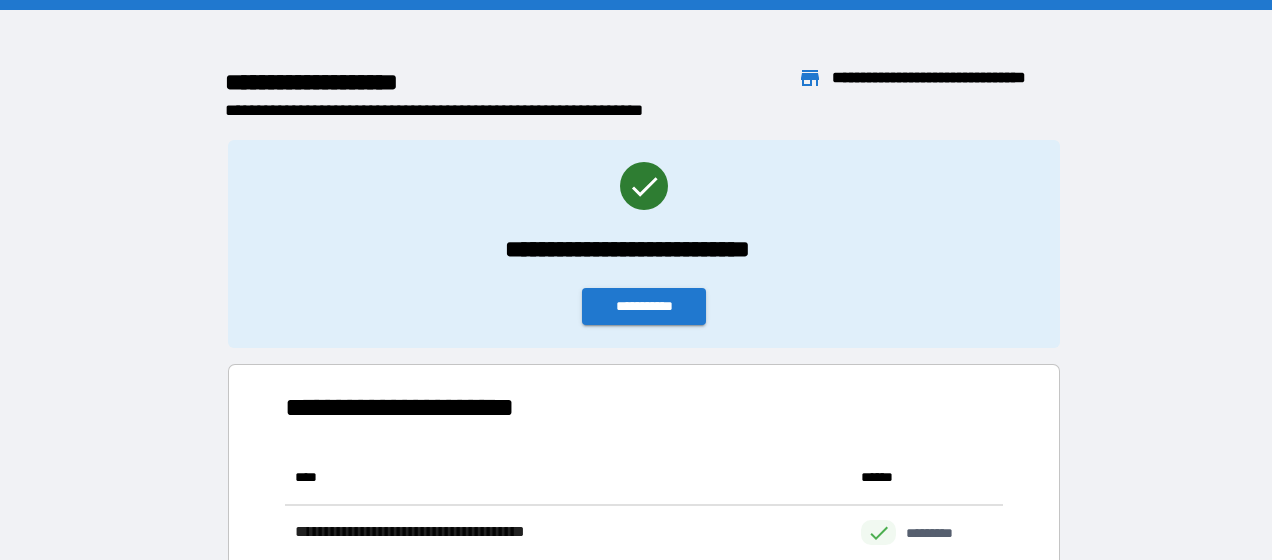 scroll, scrollTop: 16, scrollLeft: 16, axis: both 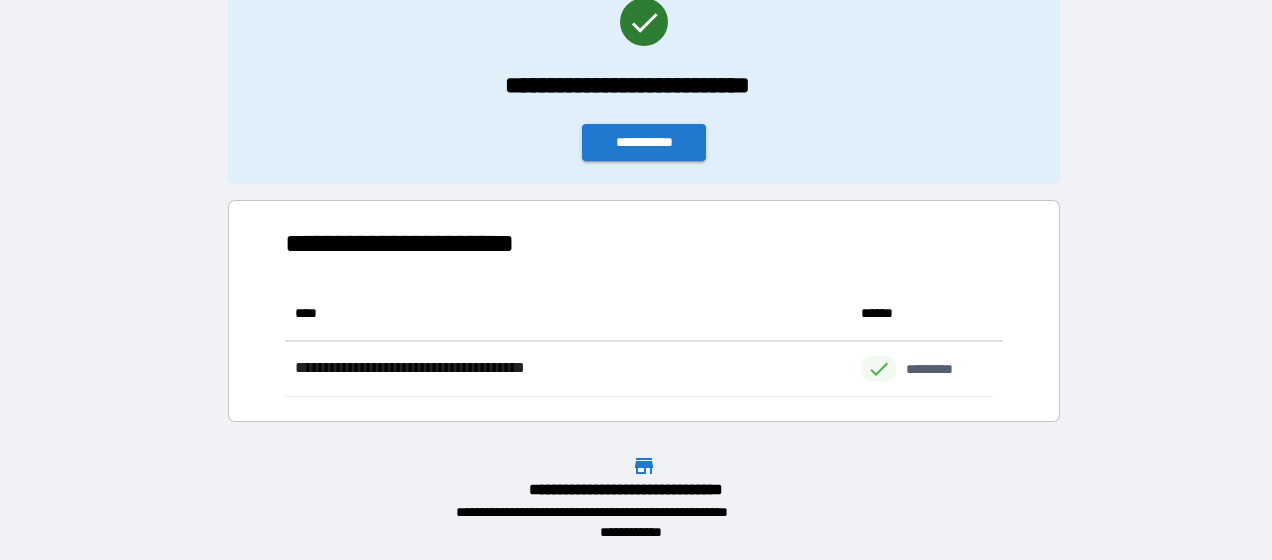 click on "**********" at bounding box center [644, 142] 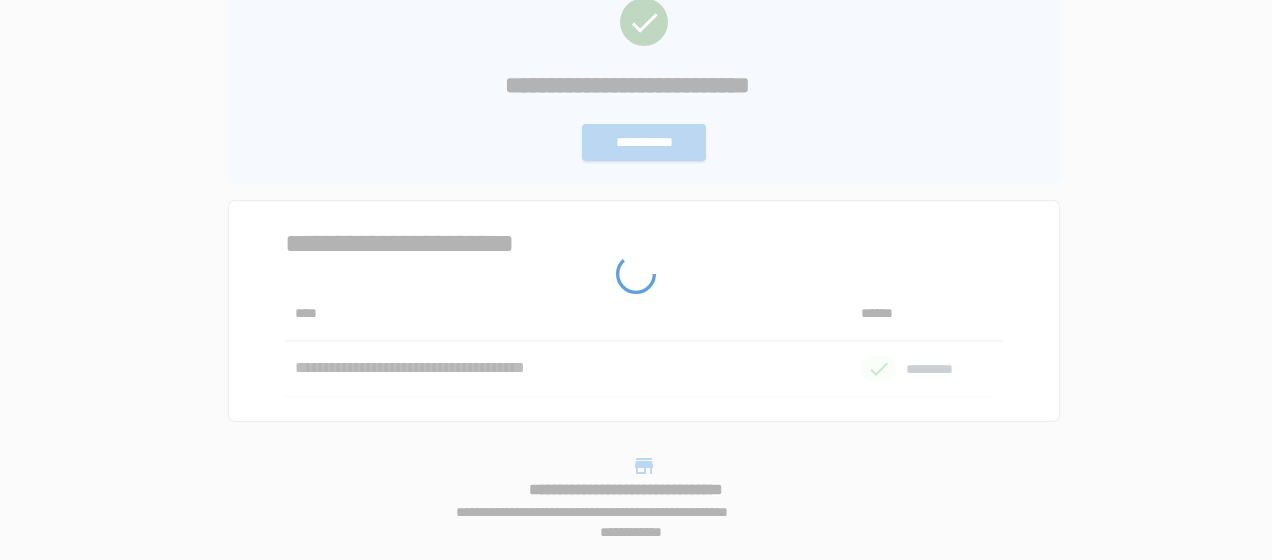 scroll, scrollTop: 0, scrollLeft: 0, axis: both 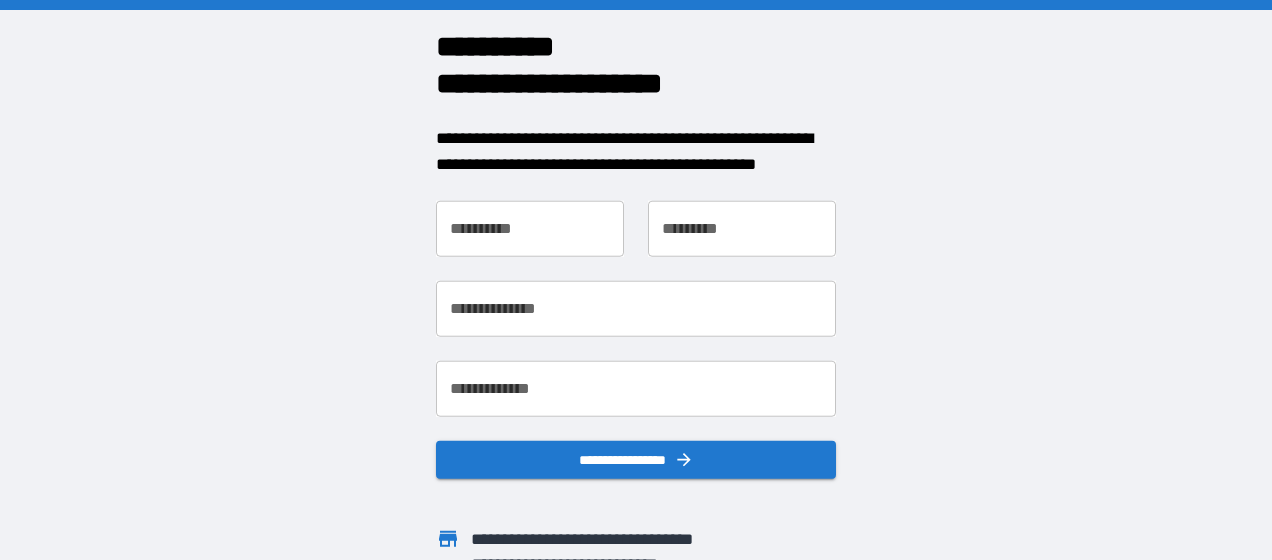 click on "**********" at bounding box center (530, 229) 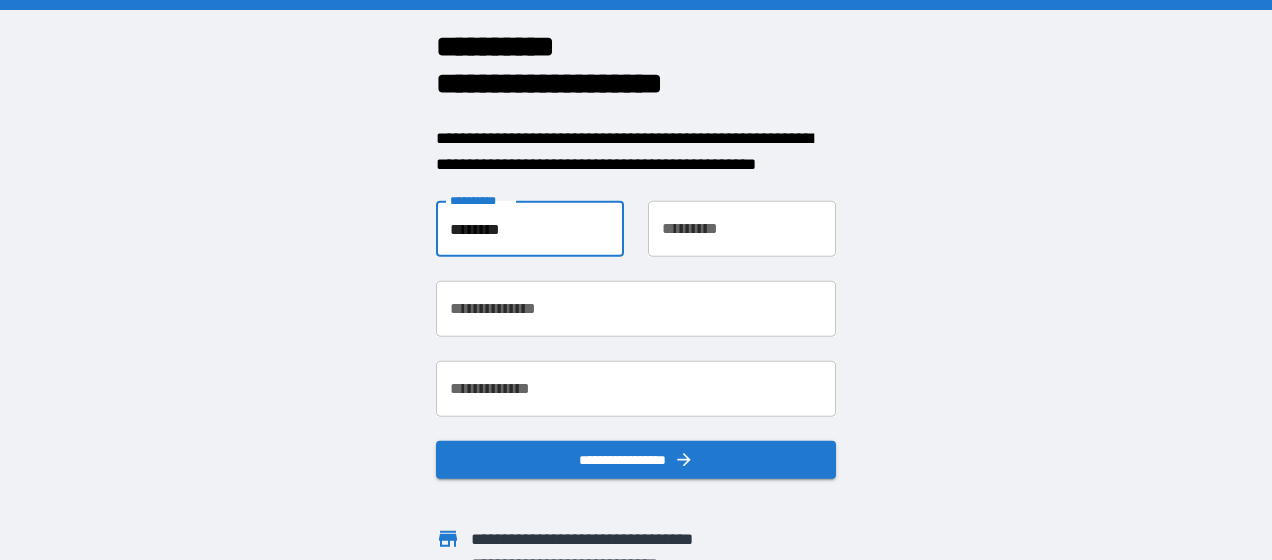 type on "********" 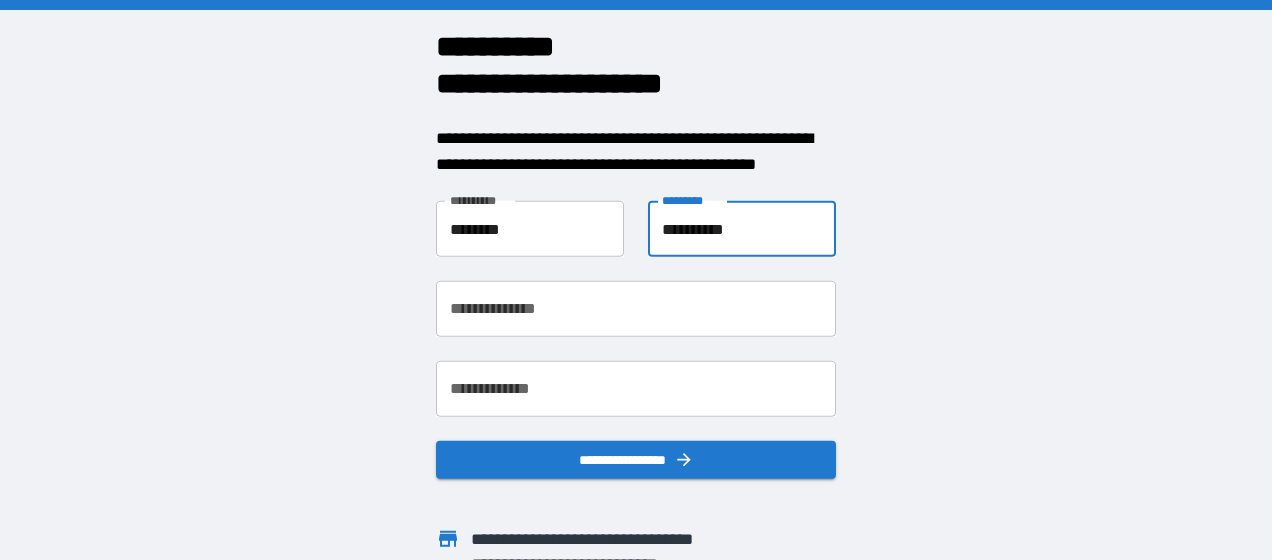type on "**********" 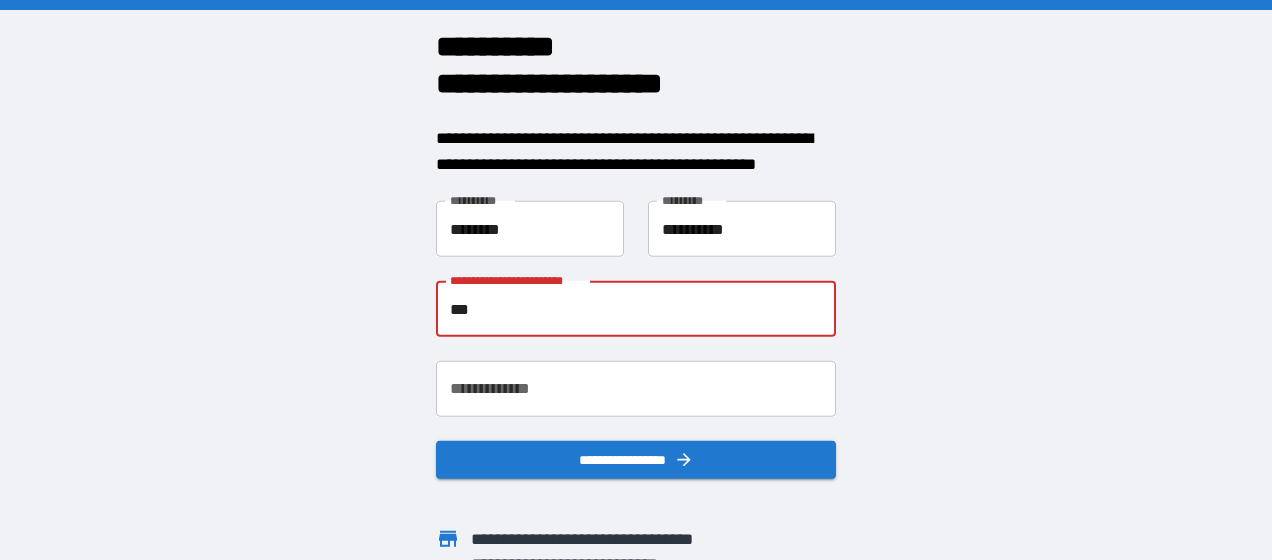 type on "**********" 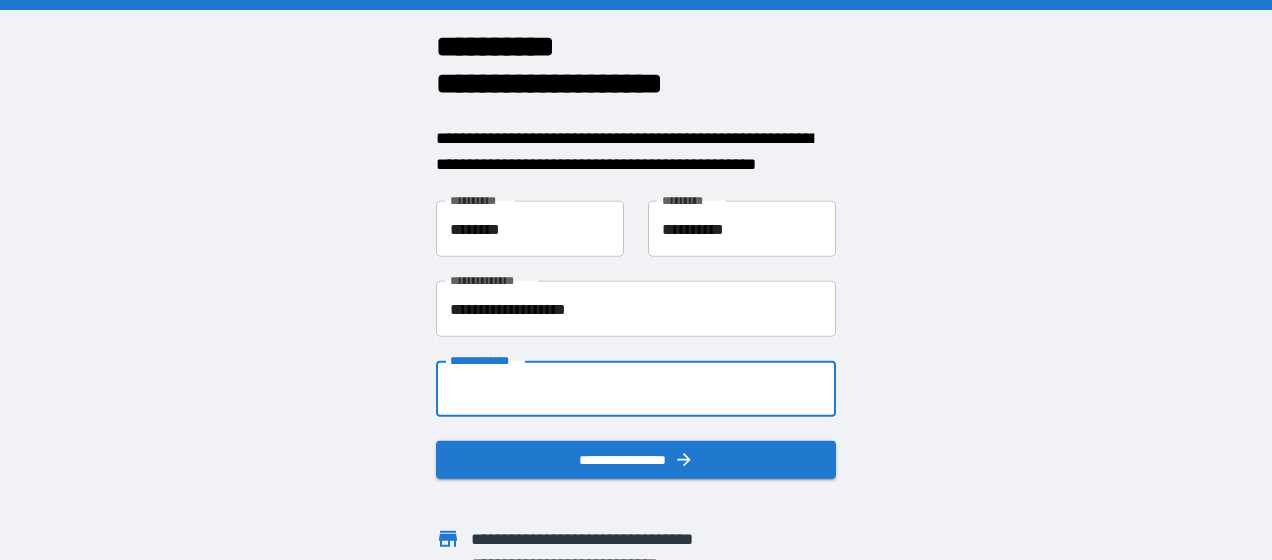 click on "**********" at bounding box center [636, 389] 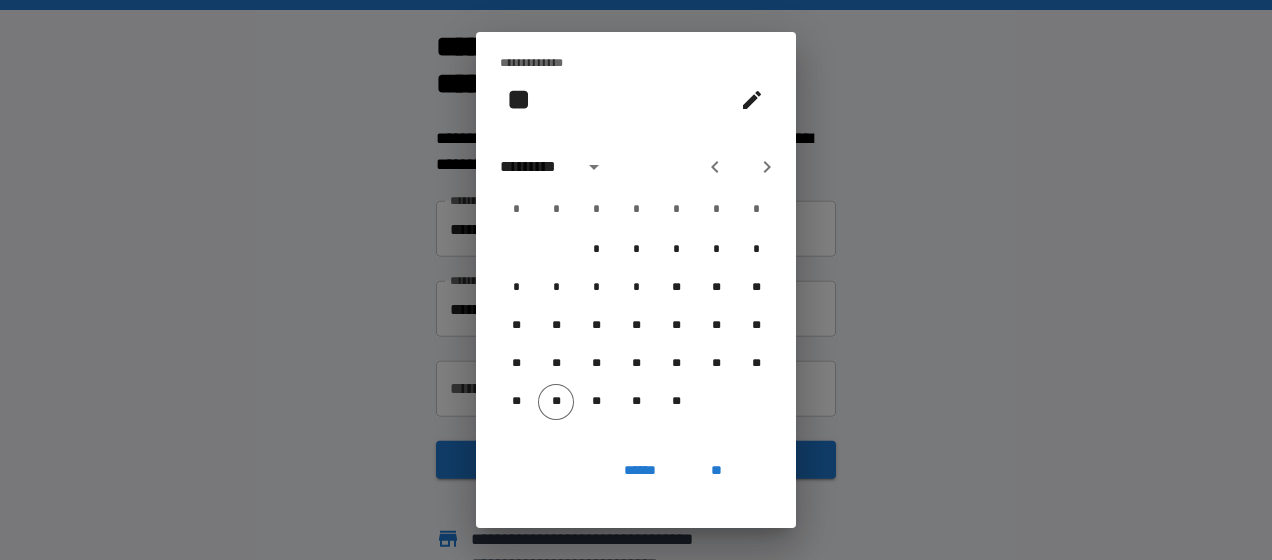 type 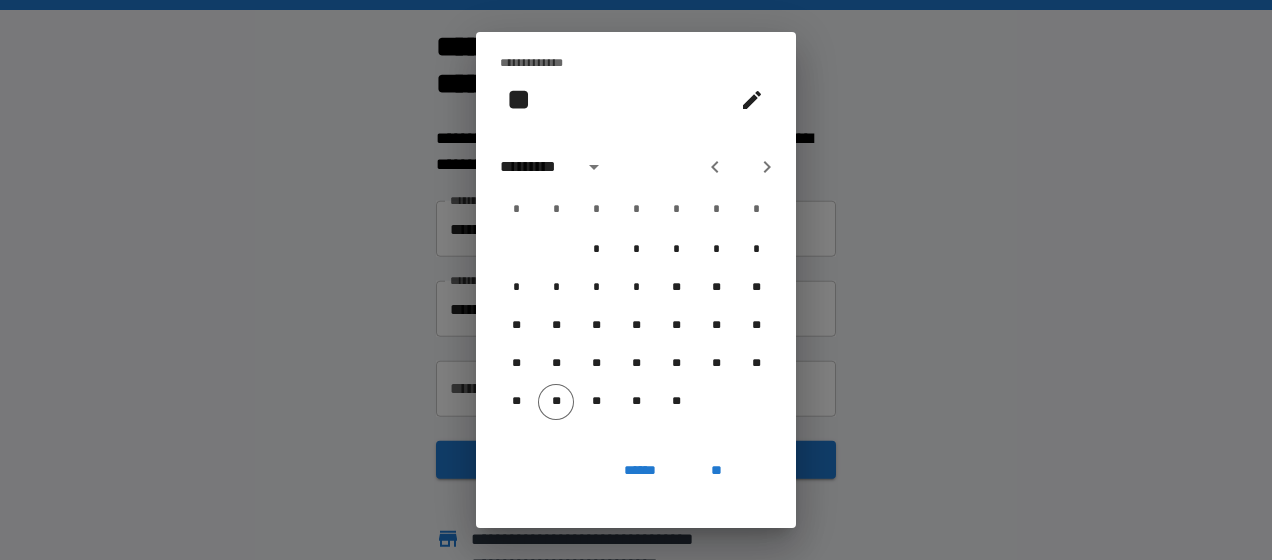 click 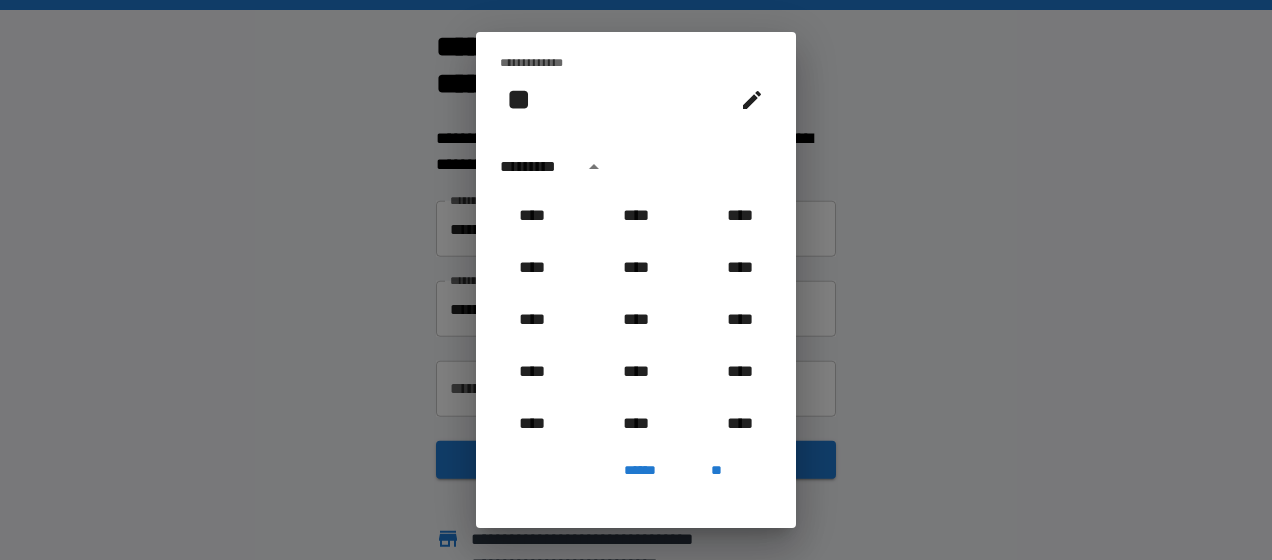 scroll, scrollTop: 2006, scrollLeft: 0, axis: vertical 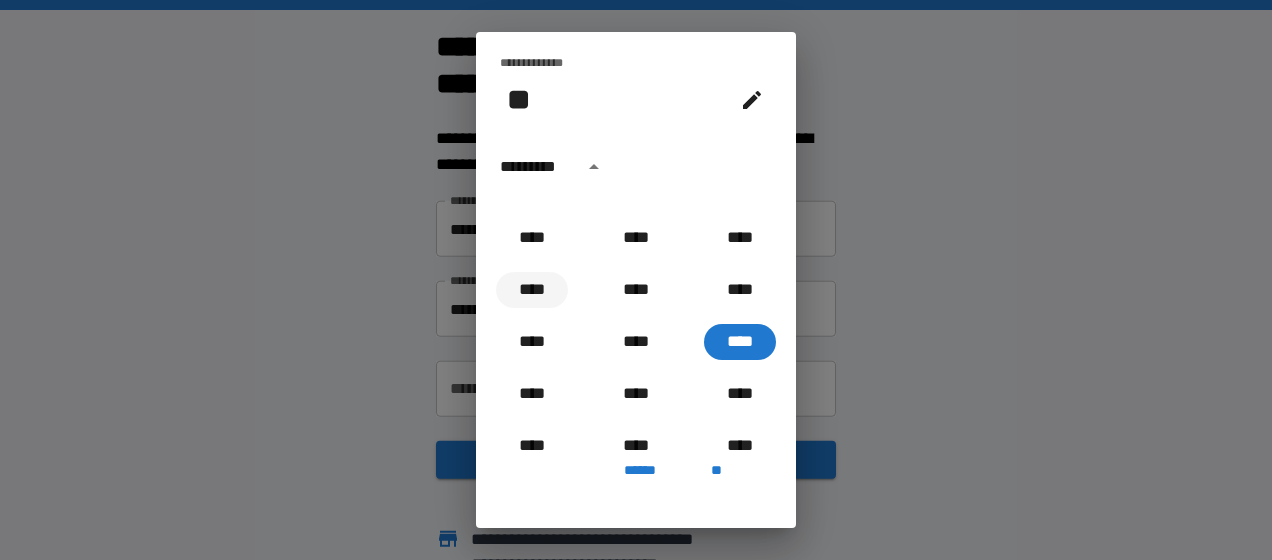 click on "****" at bounding box center [532, 290] 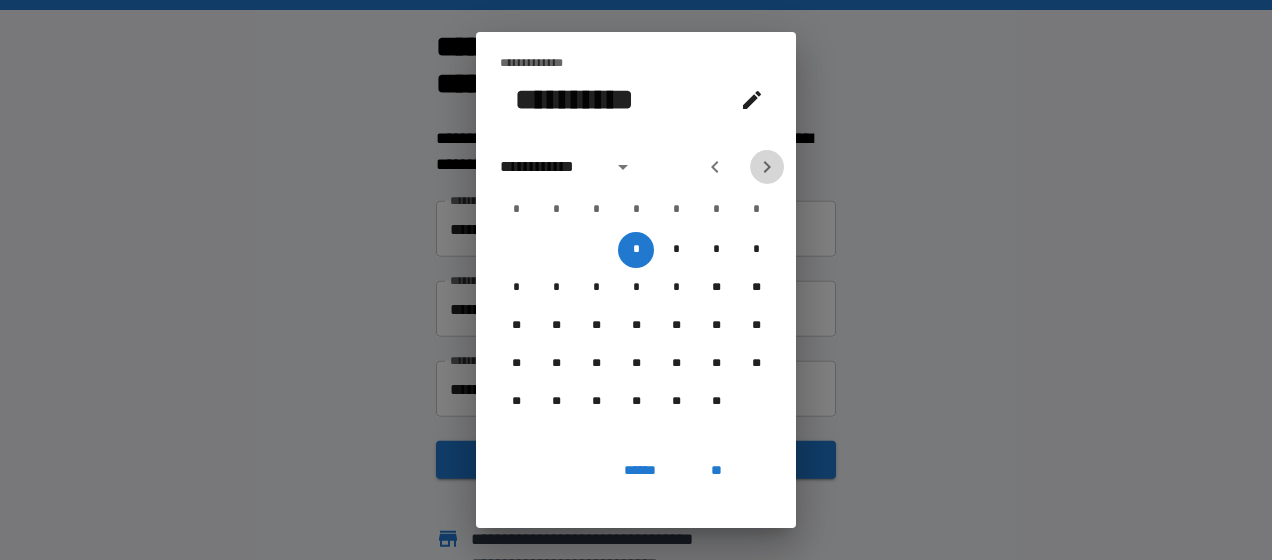 click 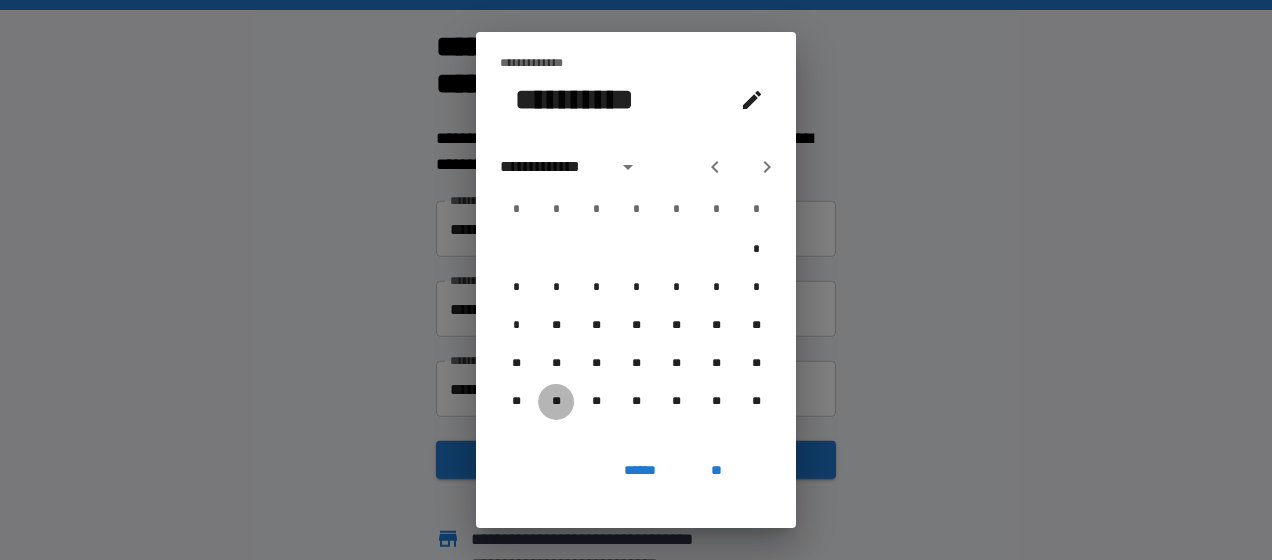 click on "**" at bounding box center (556, 402) 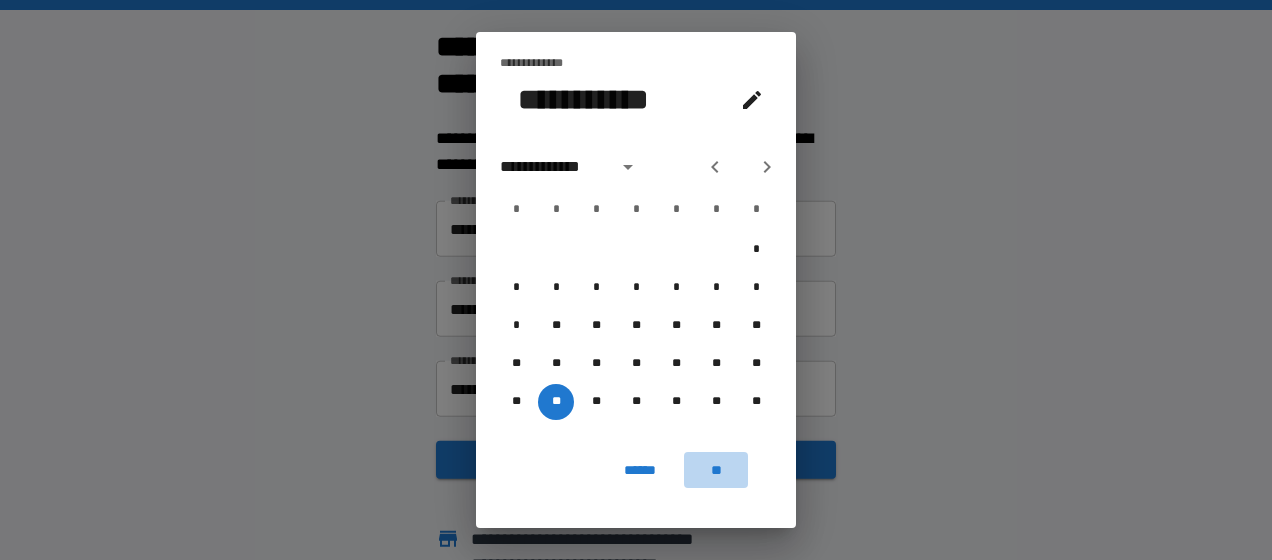 click on "**" at bounding box center (716, 470) 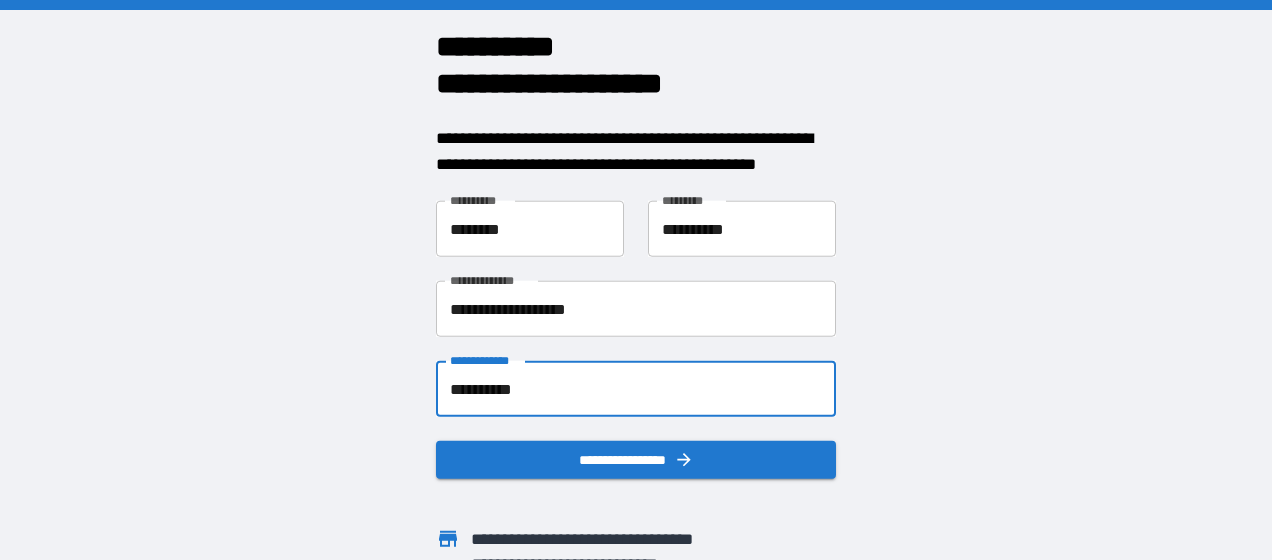 click on "**********" at bounding box center (636, 460) 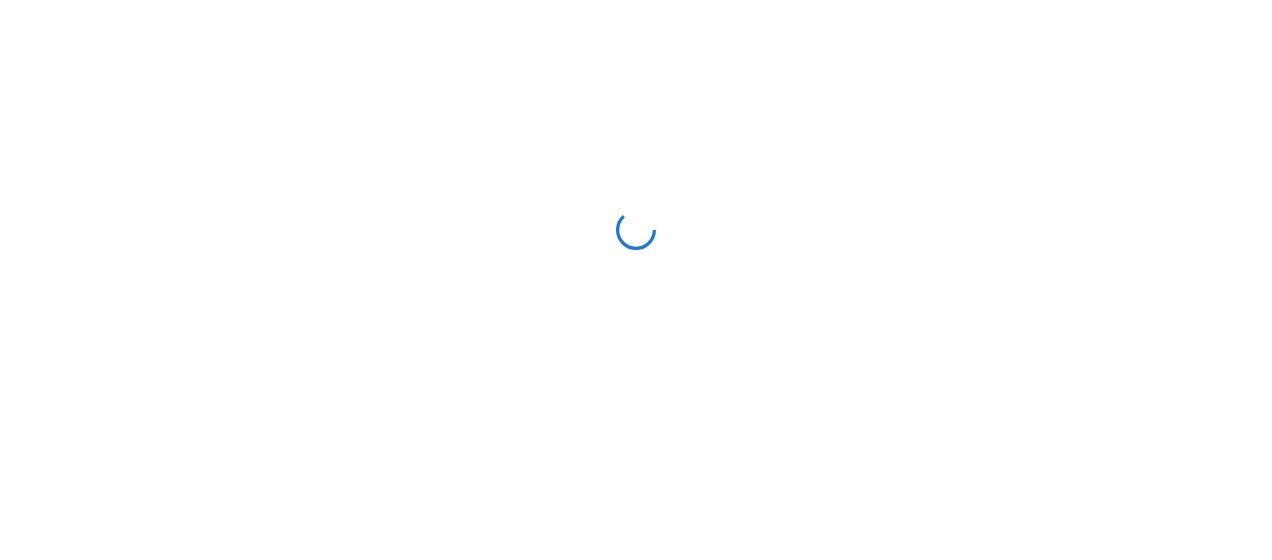 scroll, scrollTop: 0, scrollLeft: 0, axis: both 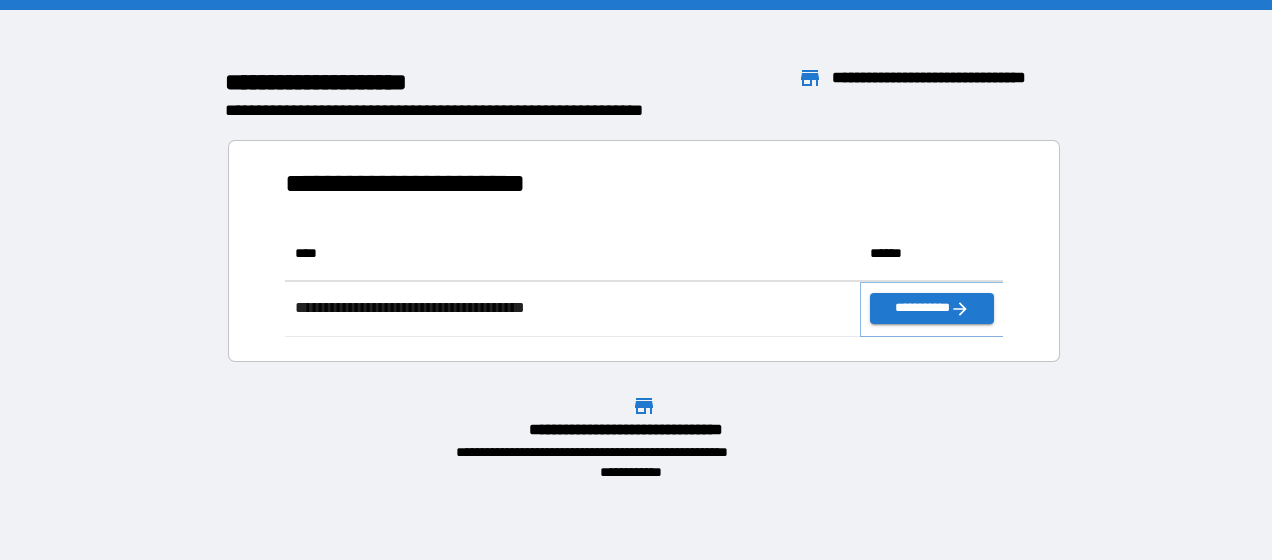 click on "**********" at bounding box center (932, 308) 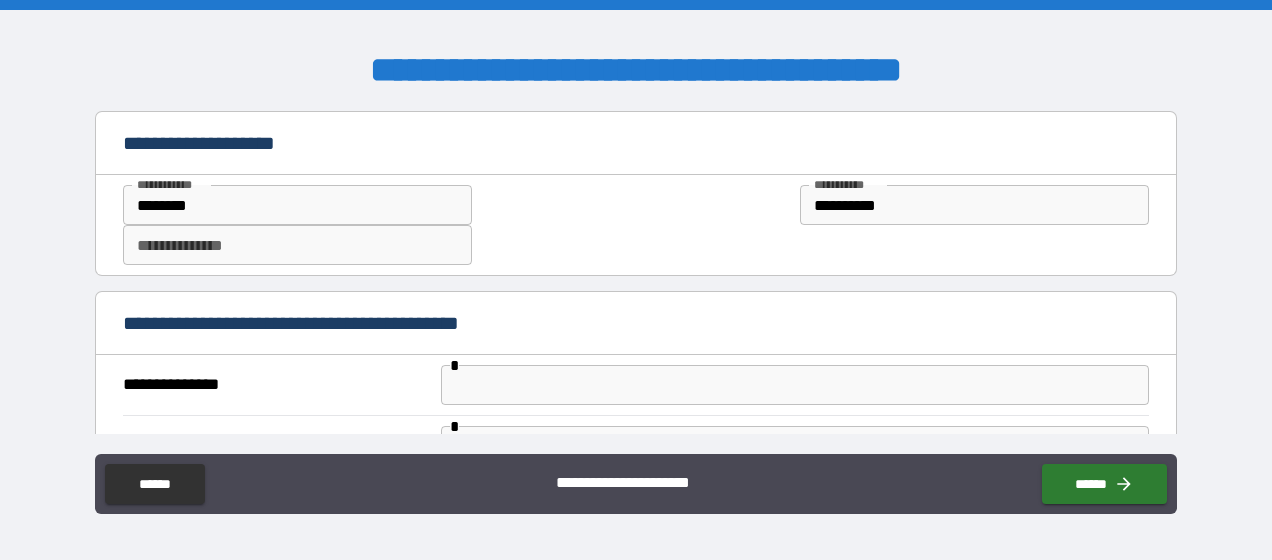 click on "**********" at bounding box center [297, 245] 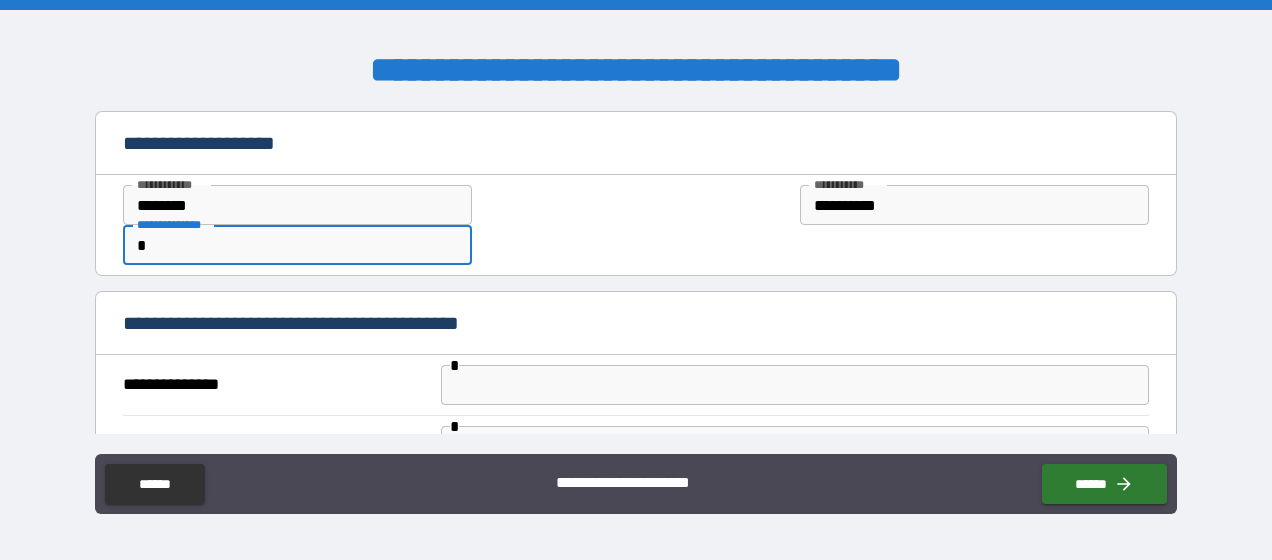 type on "*" 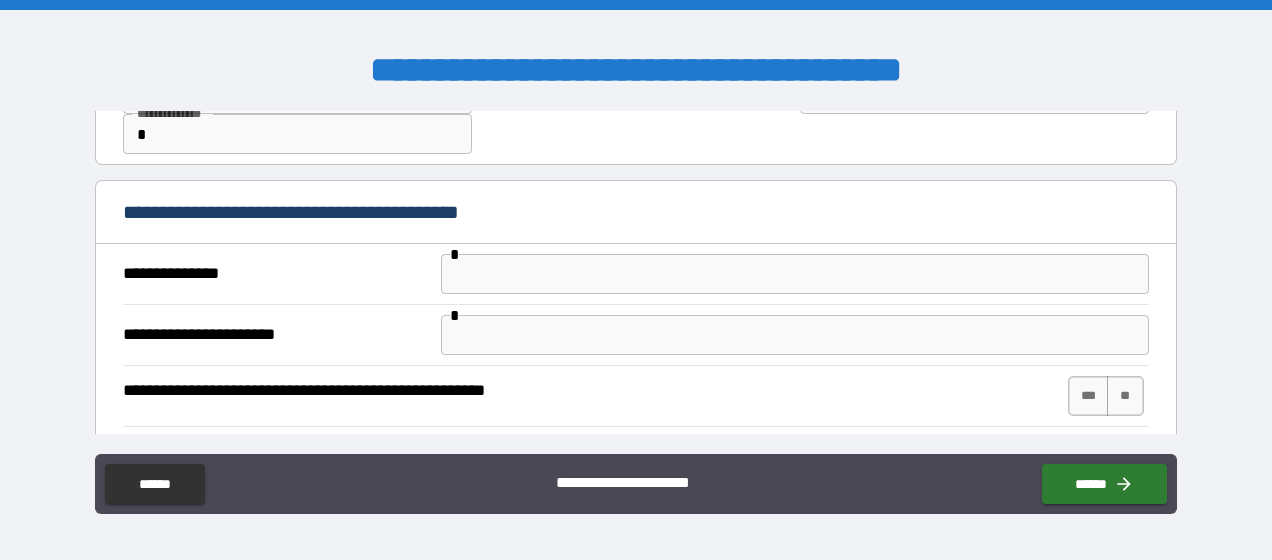scroll, scrollTop: 152, scrollLeft: 0, axis: vertical 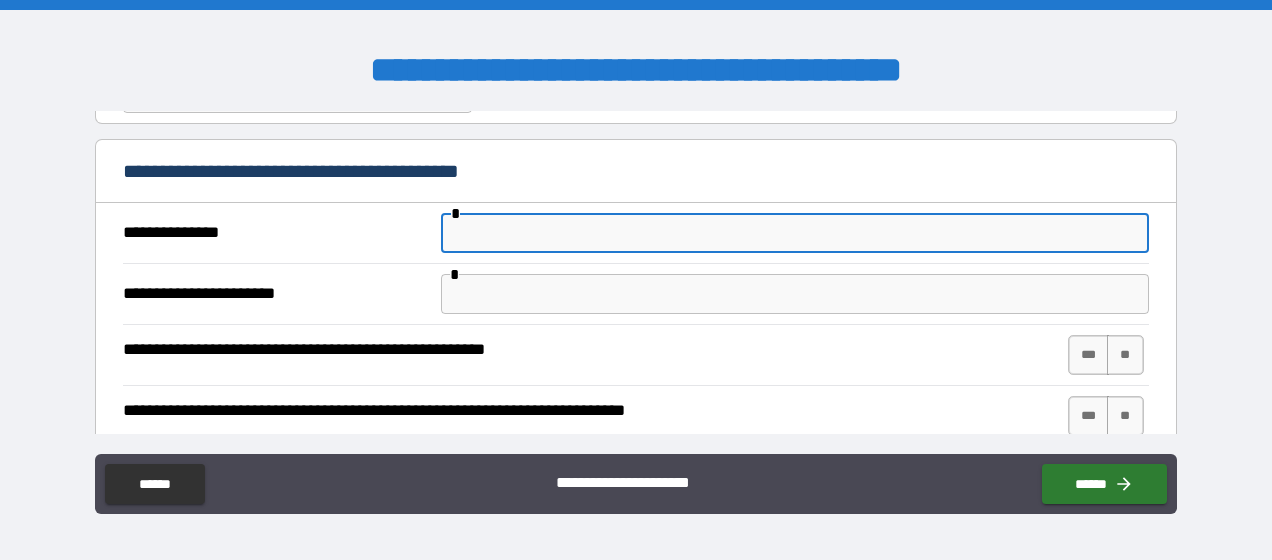 click at bounding box center [794, 233] 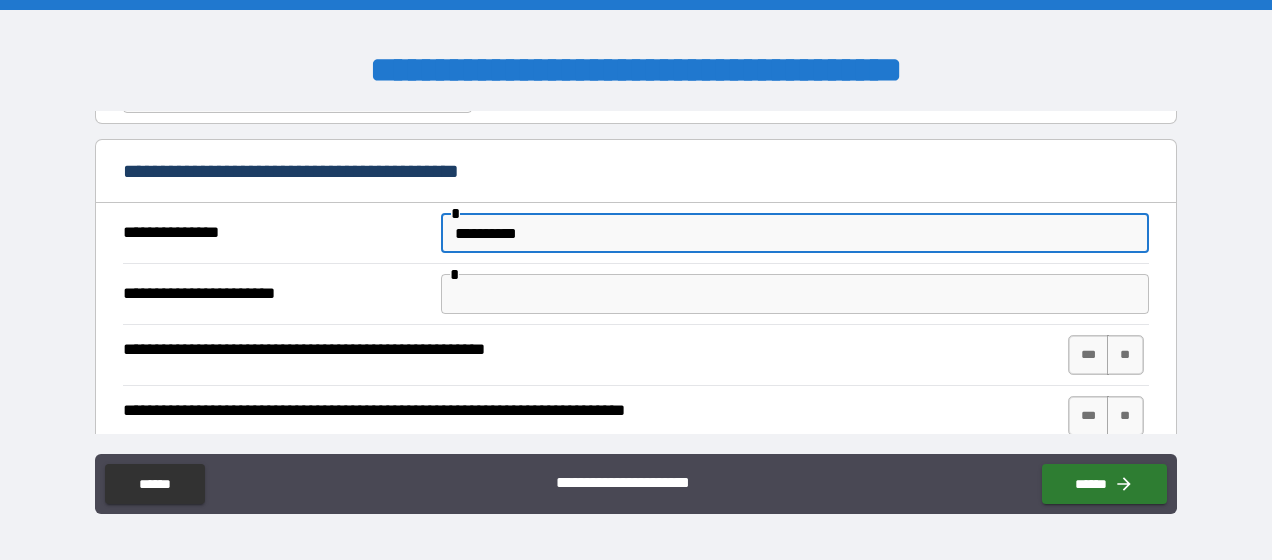 type on "**********" 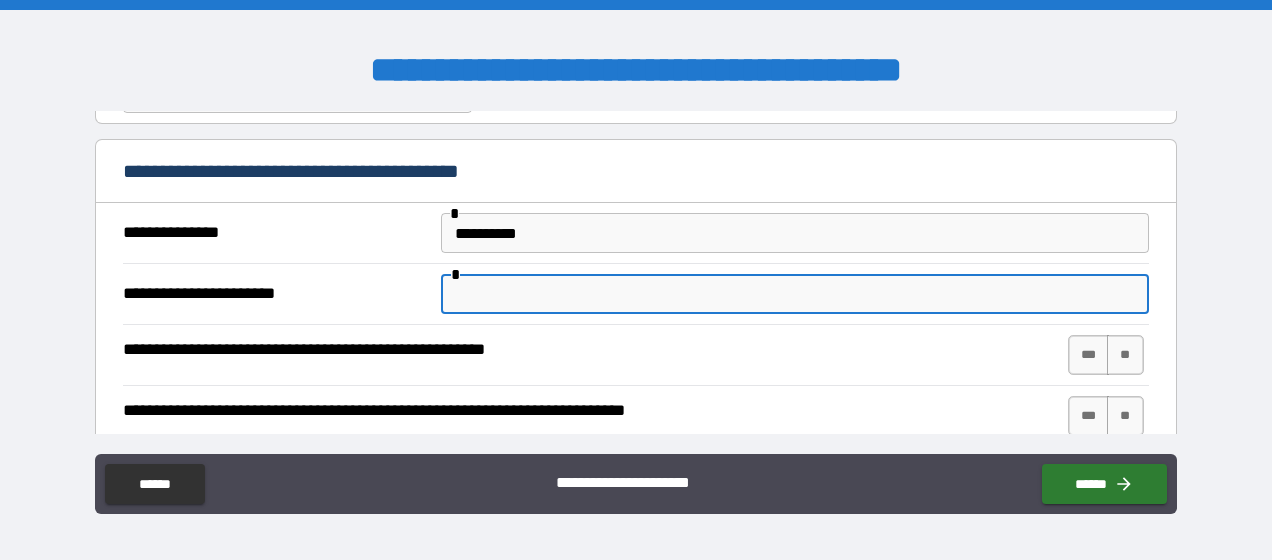 click at bounding box center [794, 294] 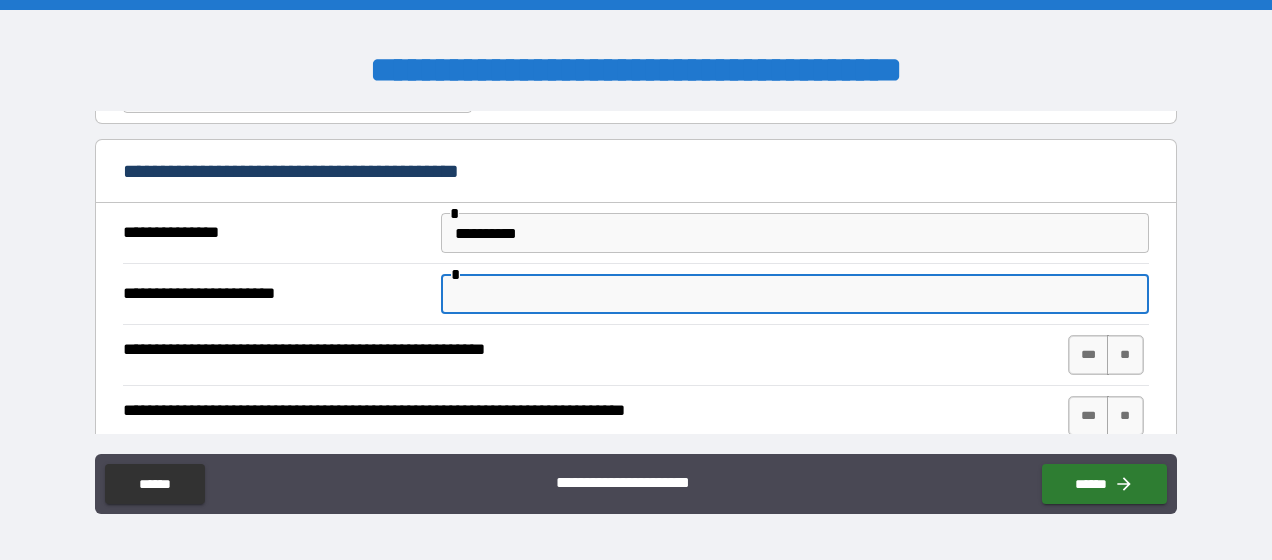 type on "**********" 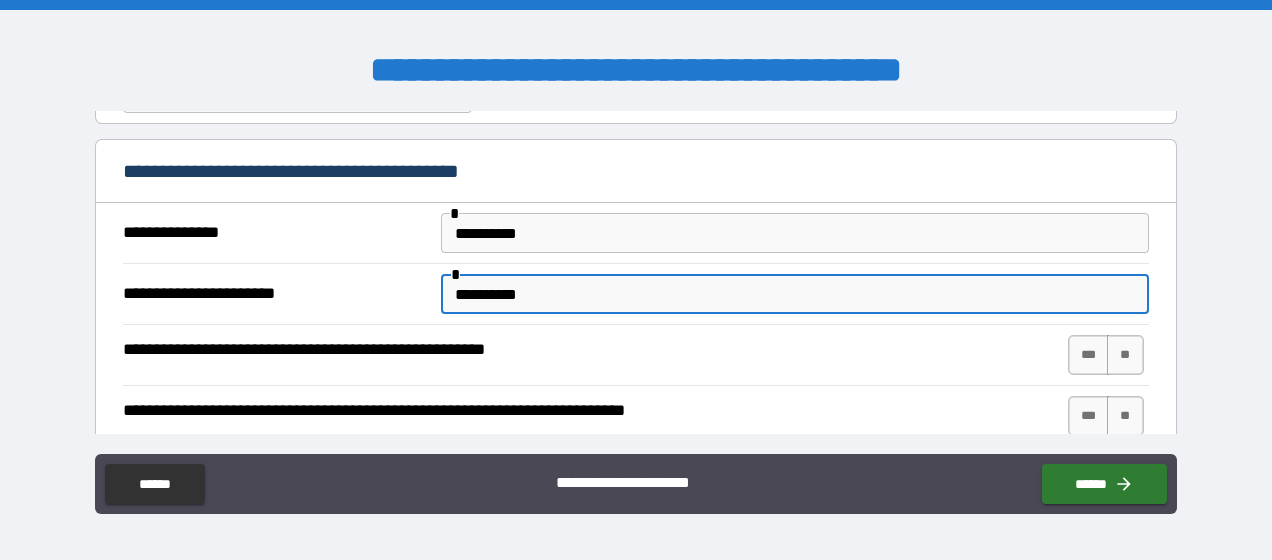 type on "**********" 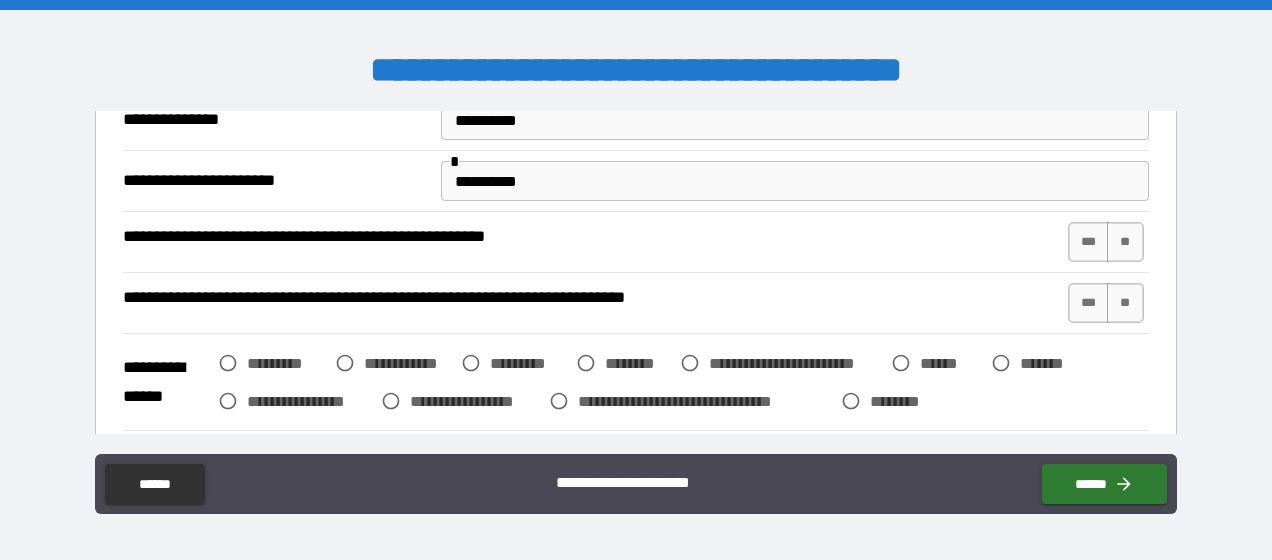 scroll, scrollTop: 265, scrollLeft: 0, axis: vertical 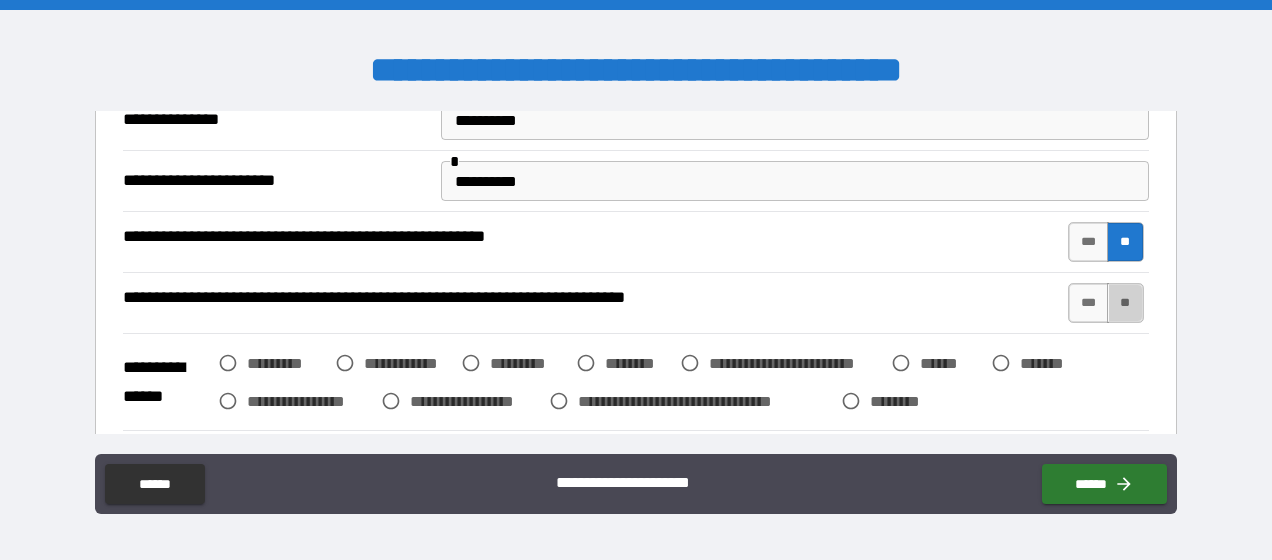 click on "**" at bounding box center (1125, 303) 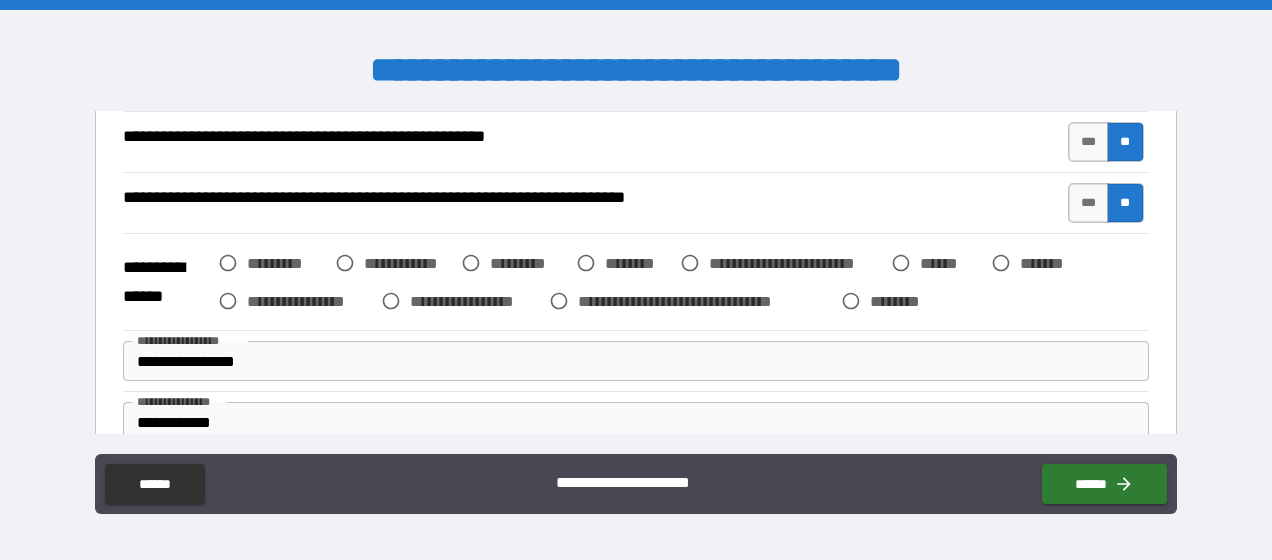 scroll, scrollTop: 376, scrollLeft: 0, axis: vertical 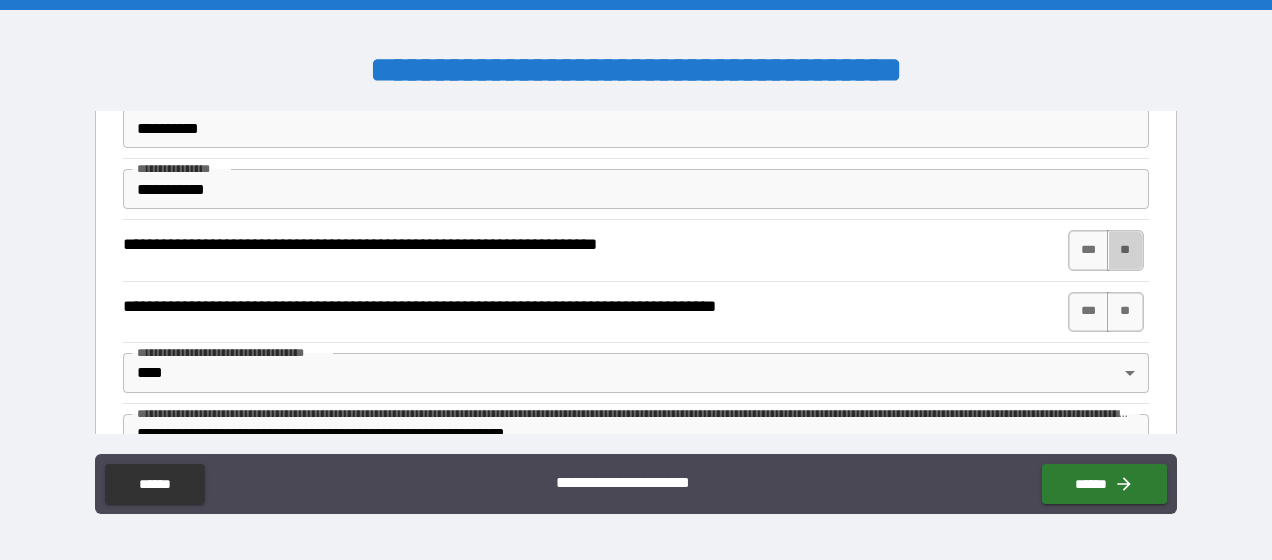 click on "**" at bounding box center (1125, 250) 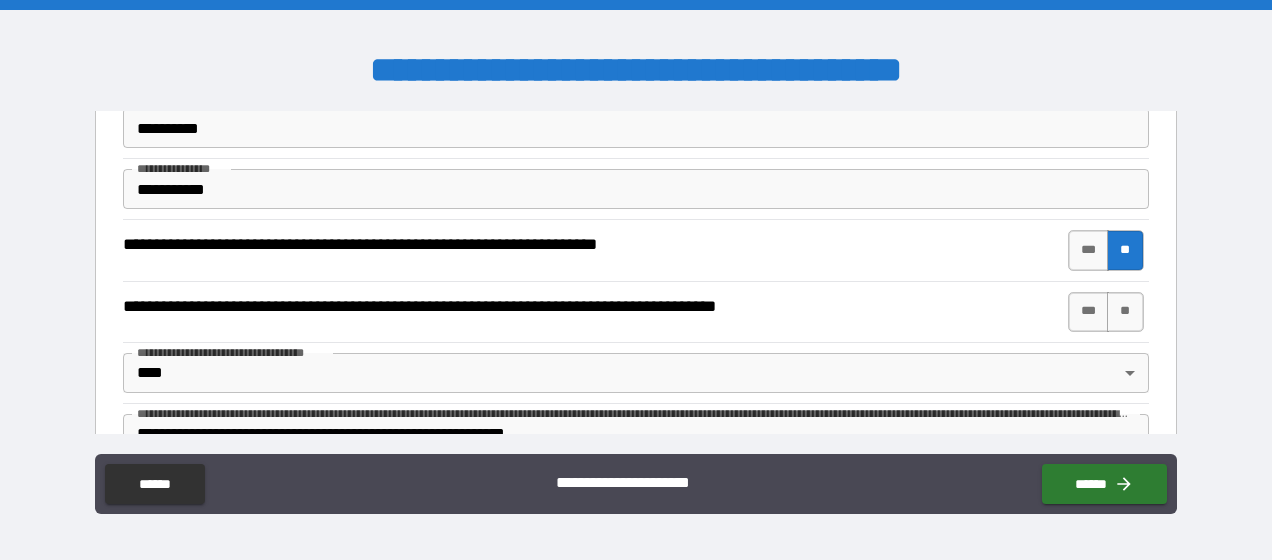click on "**" at bounding box center (1125, 312) 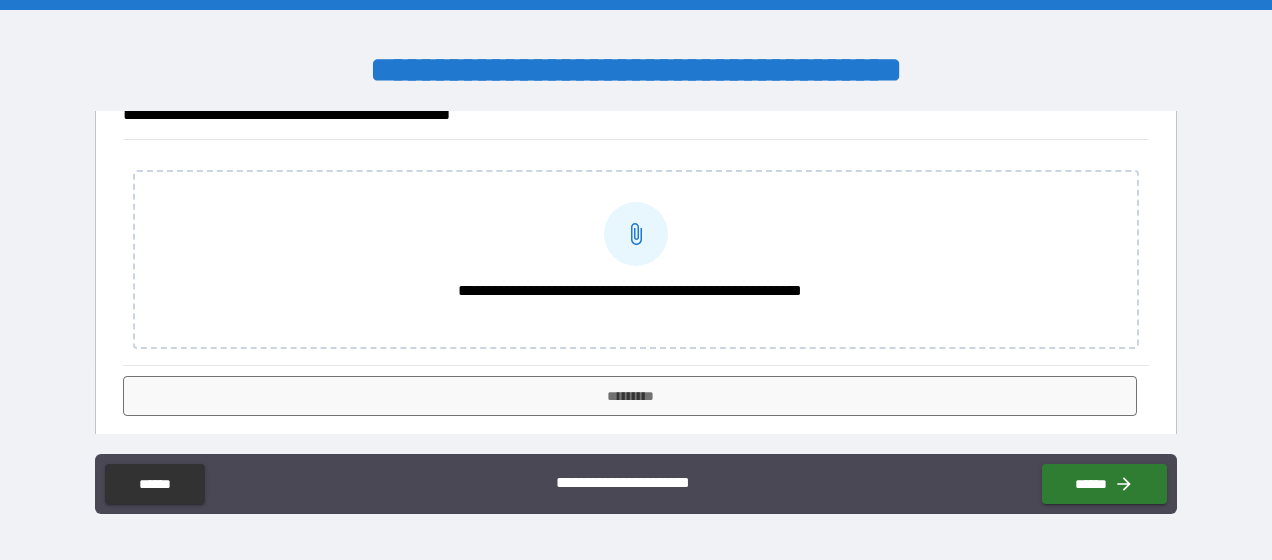 scroll, scrollTop: 1102, scrollLeft: 0, axis: vertical 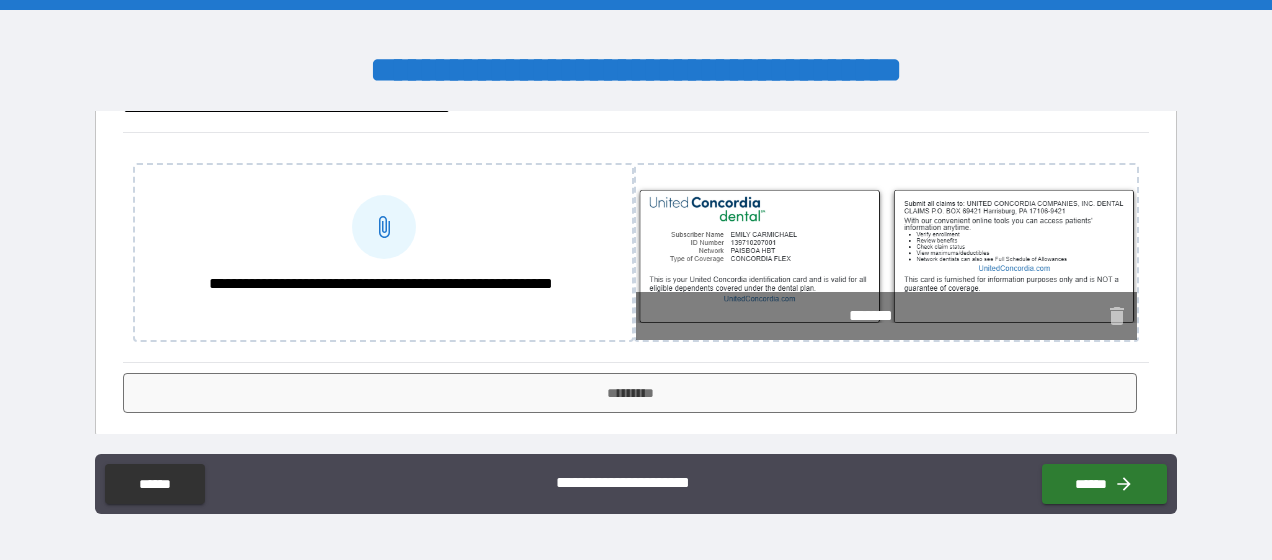 click on "*********" at bounding box center [630, 393] 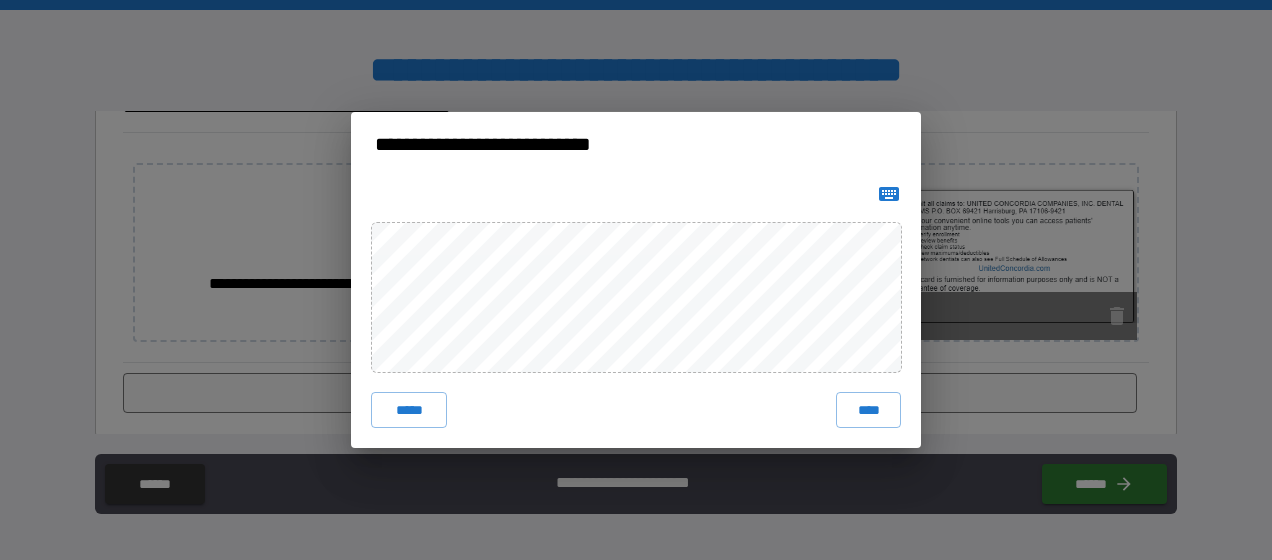 click on "****" at bounding box center [868, 410] 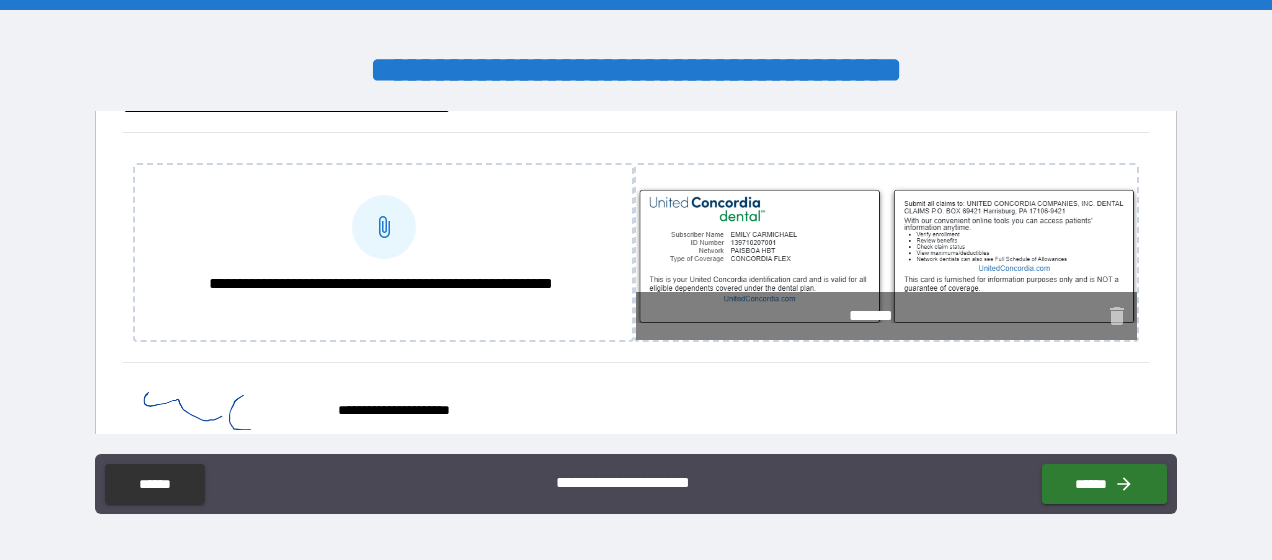 click on "******" at bounding box center [1104, 484] 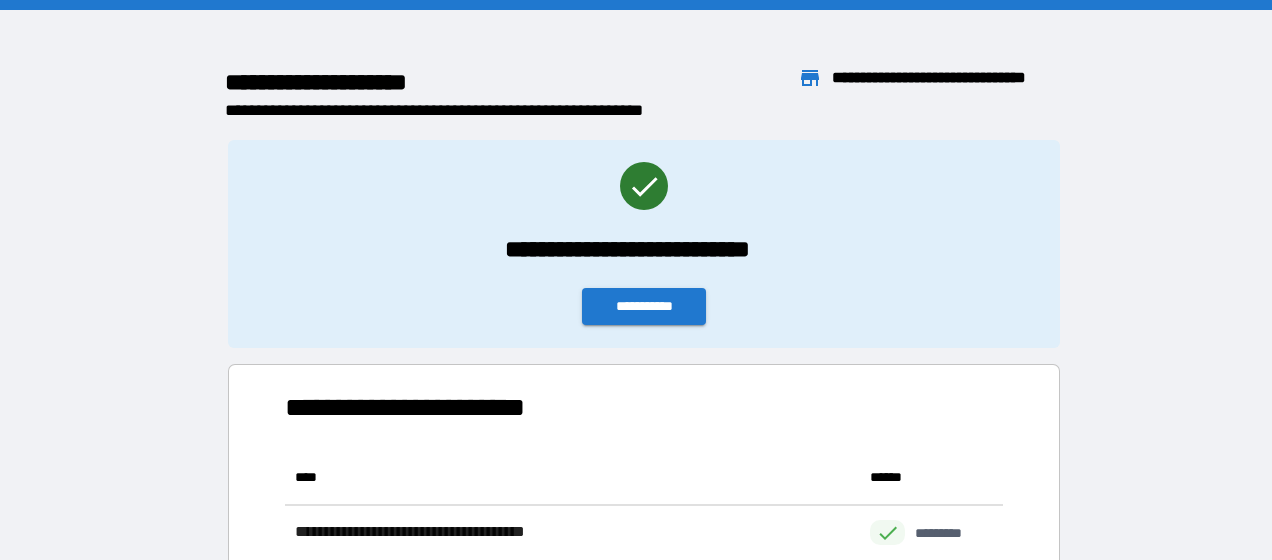 scroll, scrollTop: 16, scrollLeft: 16, axis: both 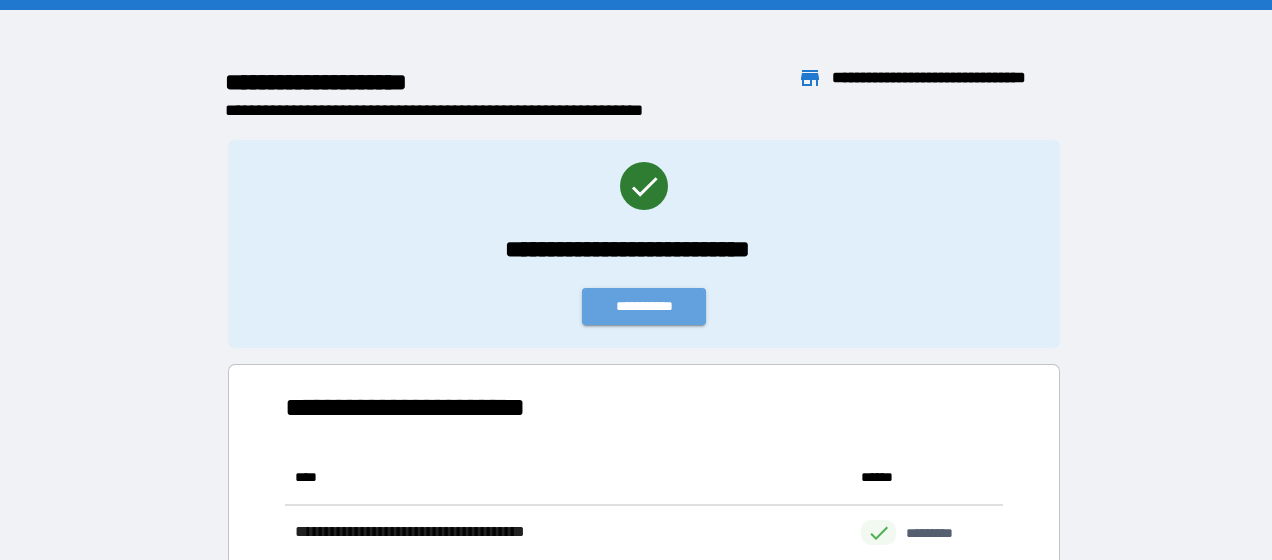 click on "**********" at bounding box center (644, 306) 